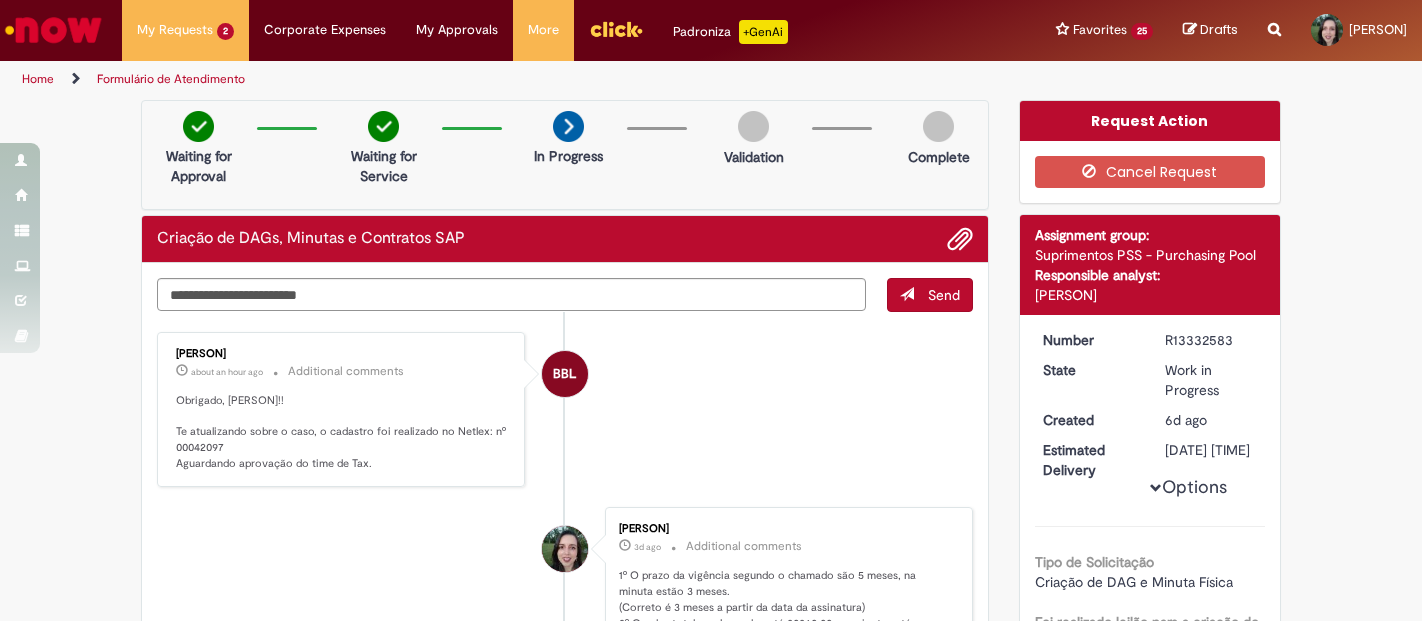 scroll, scrollTop: 0, scrollLeft: 0, axis: both 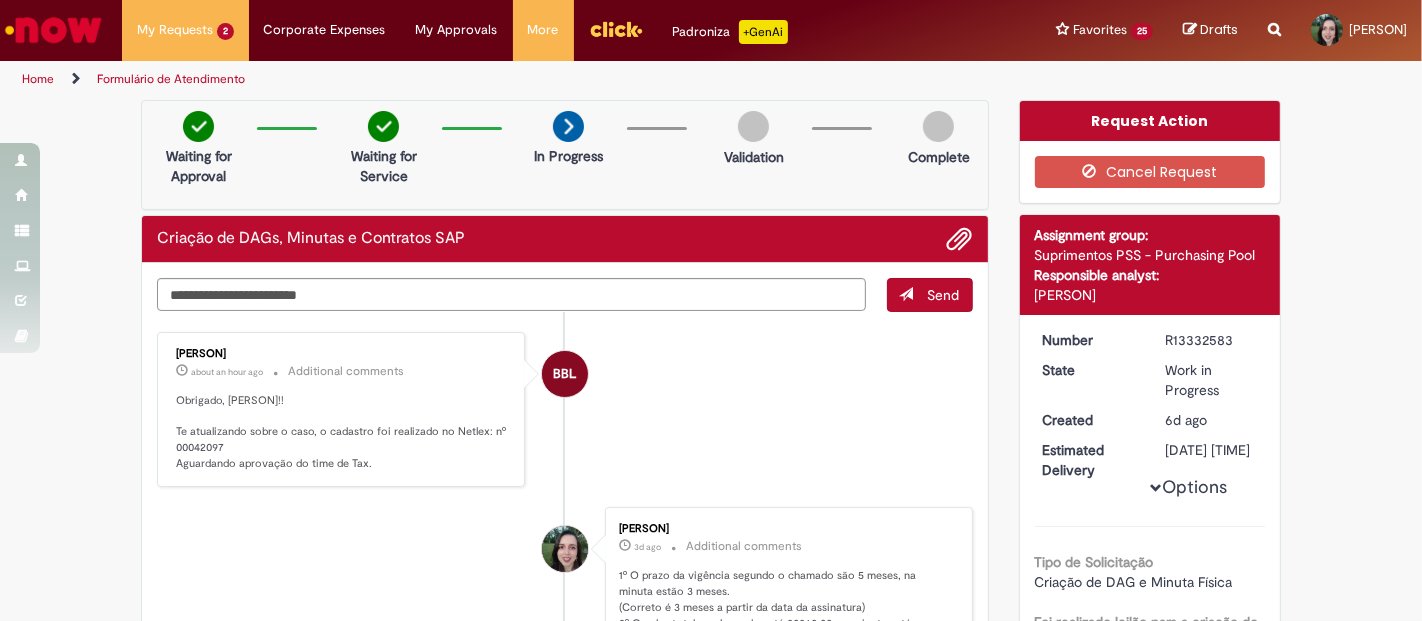 click on "My Expenses" at bounding box center (0, 0) 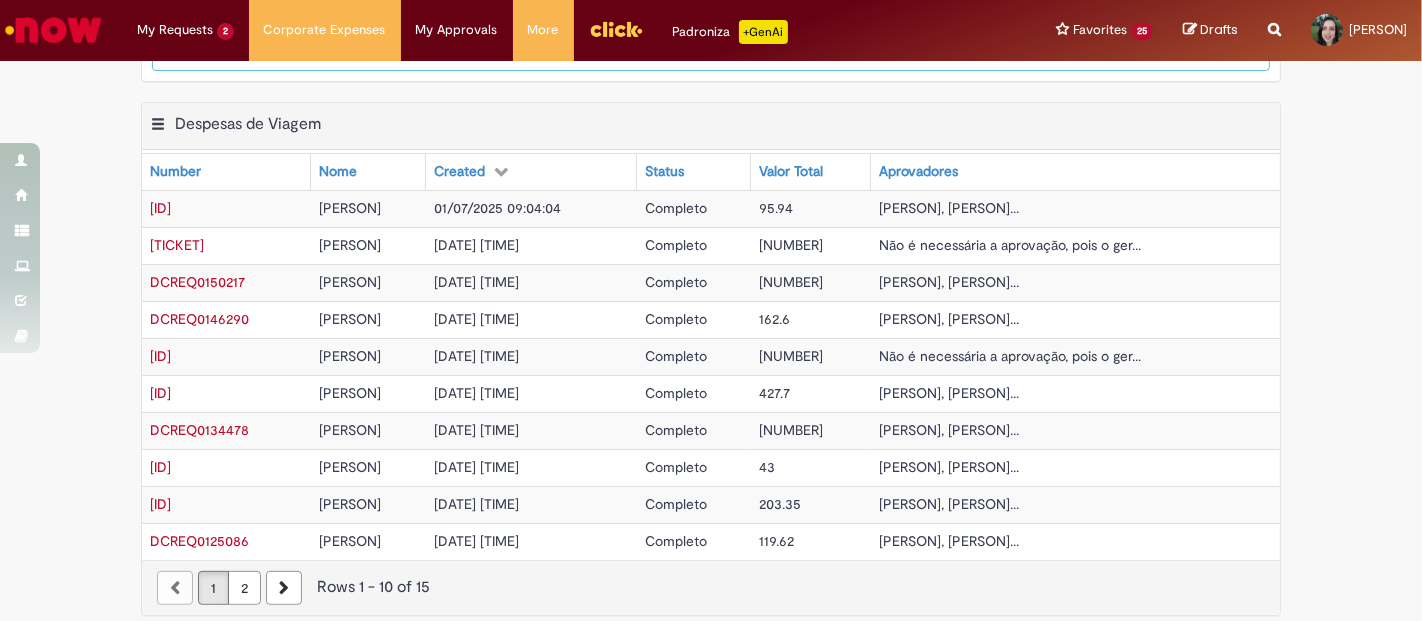 scroll, scrollTop: 495, scrollLeft: 0, axis: vertical 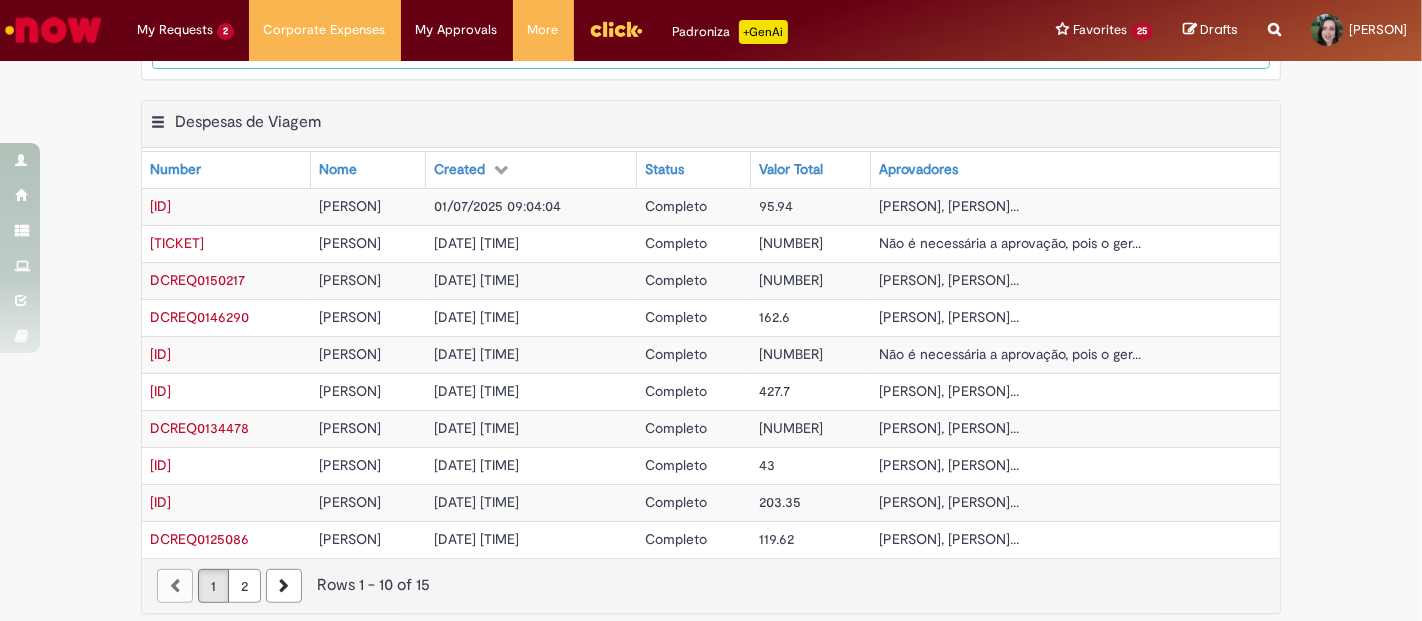 click at bounding box center [501, 169] 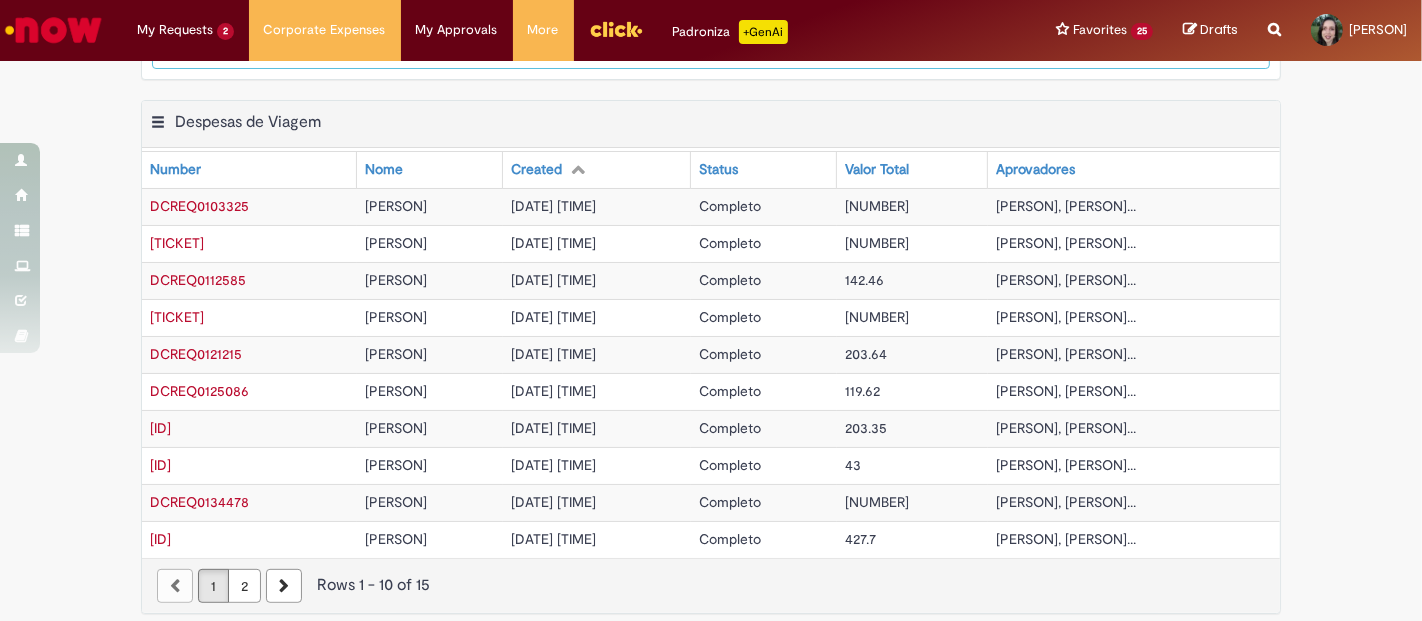 click at bounding box center [578, 169] 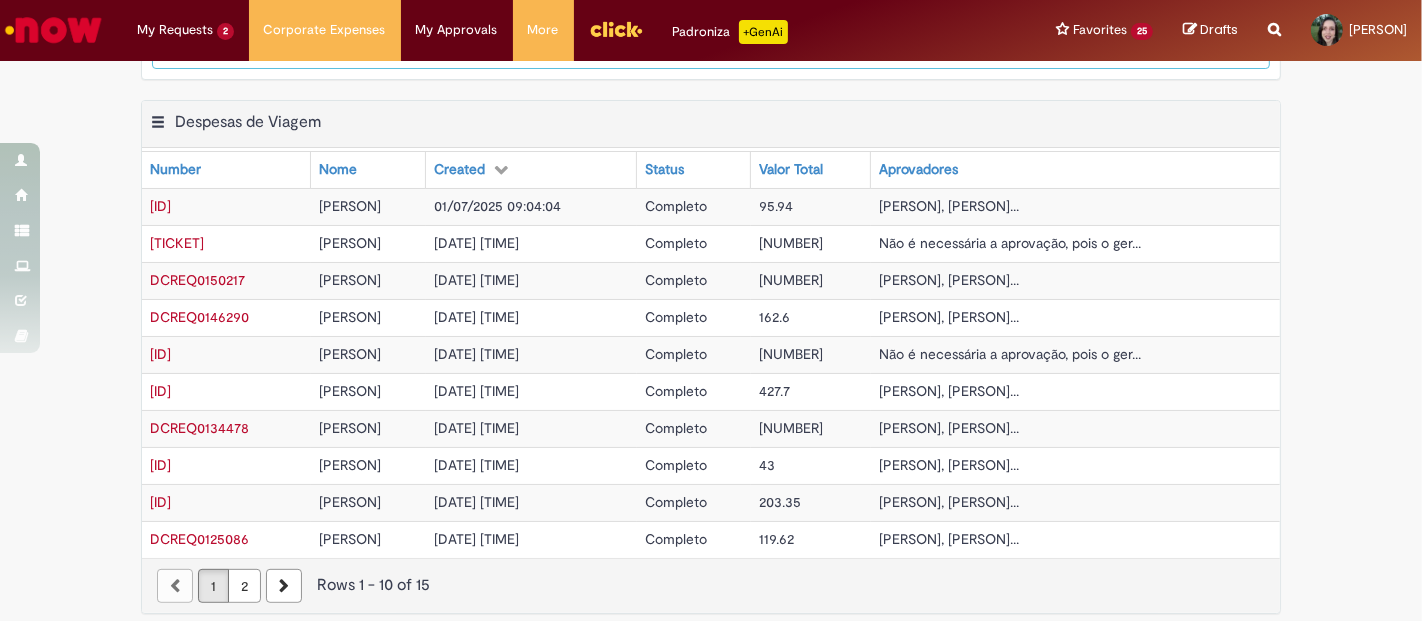 click on "01/07/2025 09:04:04" at bounding box center [497, 206] 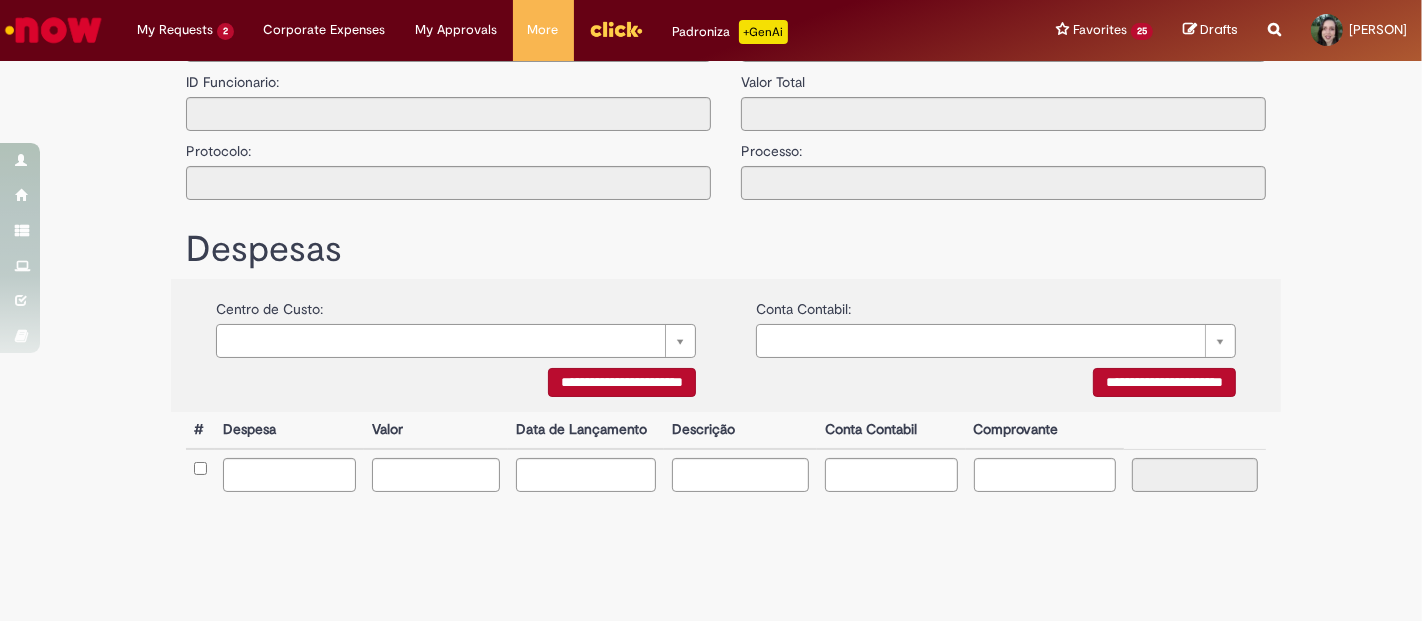 scroll, scrollTop: 0, scrollLeft: 0, axis: both 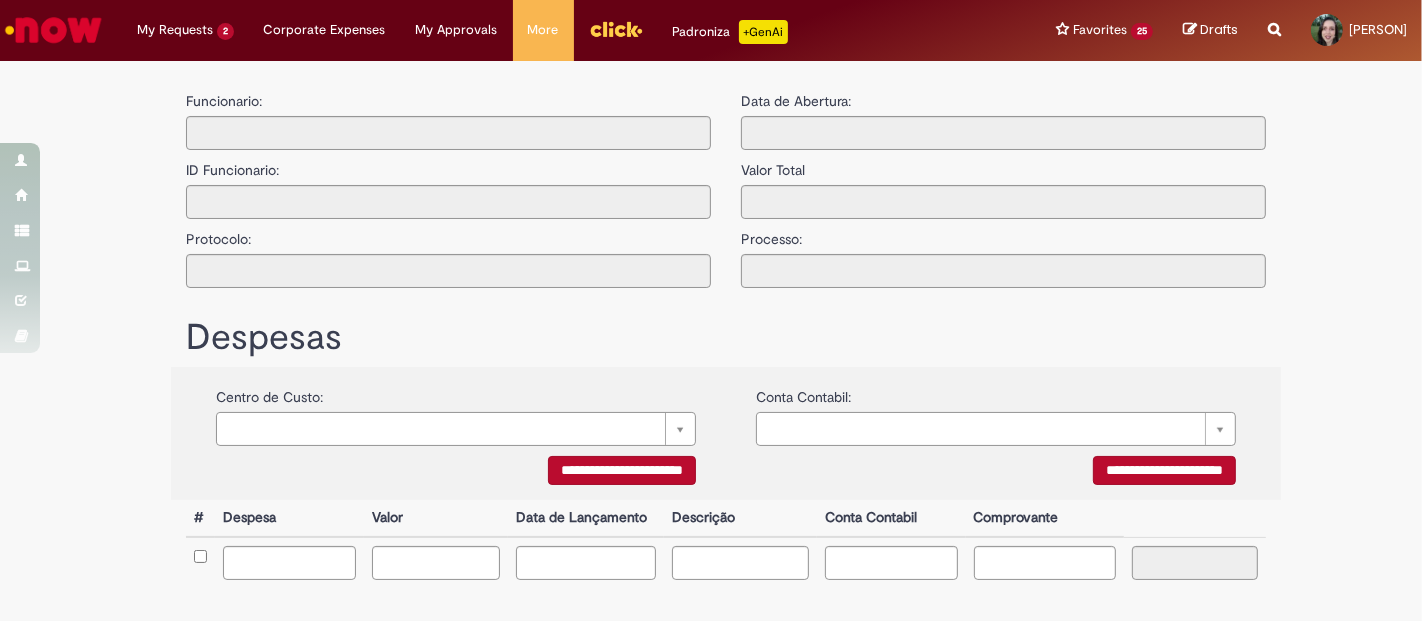 type on "**********" 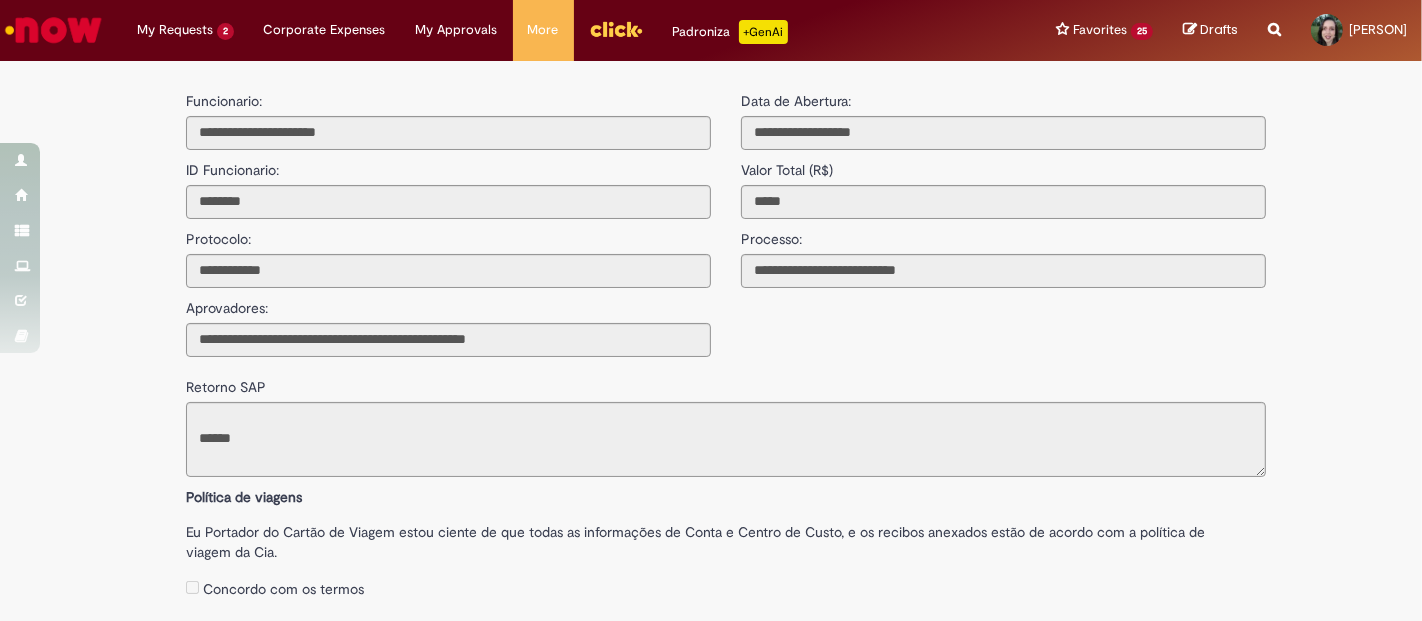 scroll, scrollTop: 0, scrollLeft: 0, axis: both 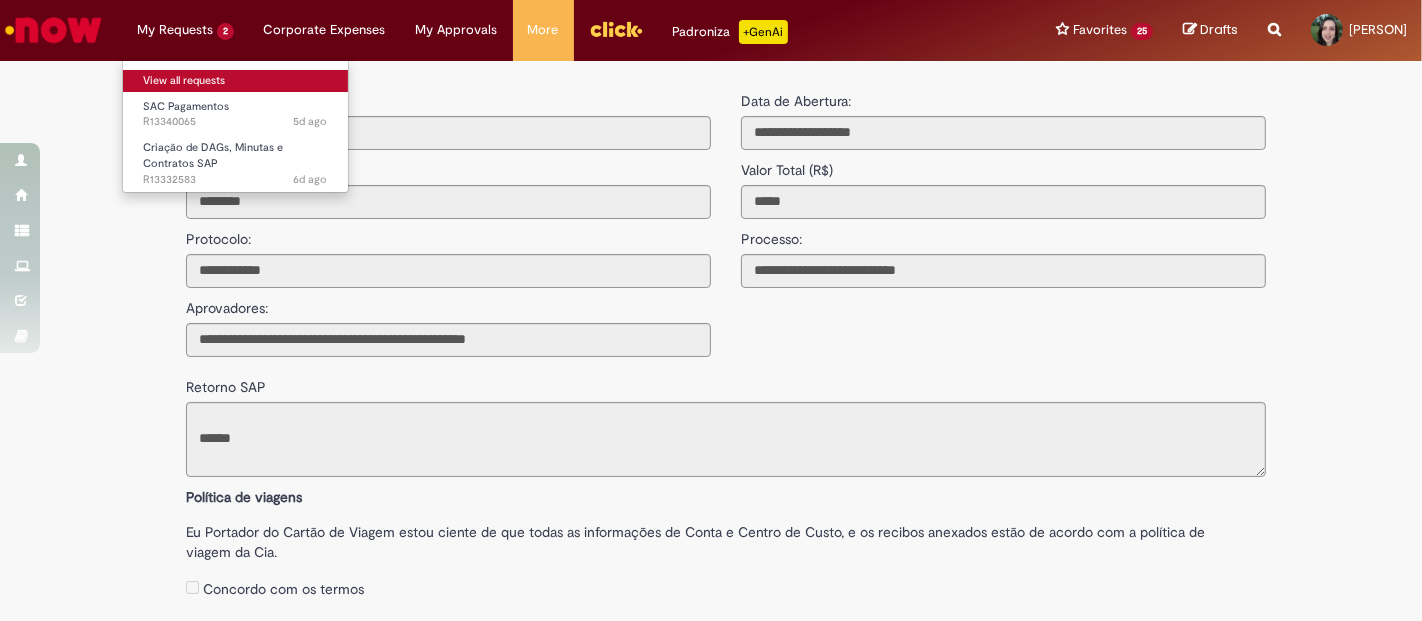 click on "View all requests" at bounding box center (235, 81) 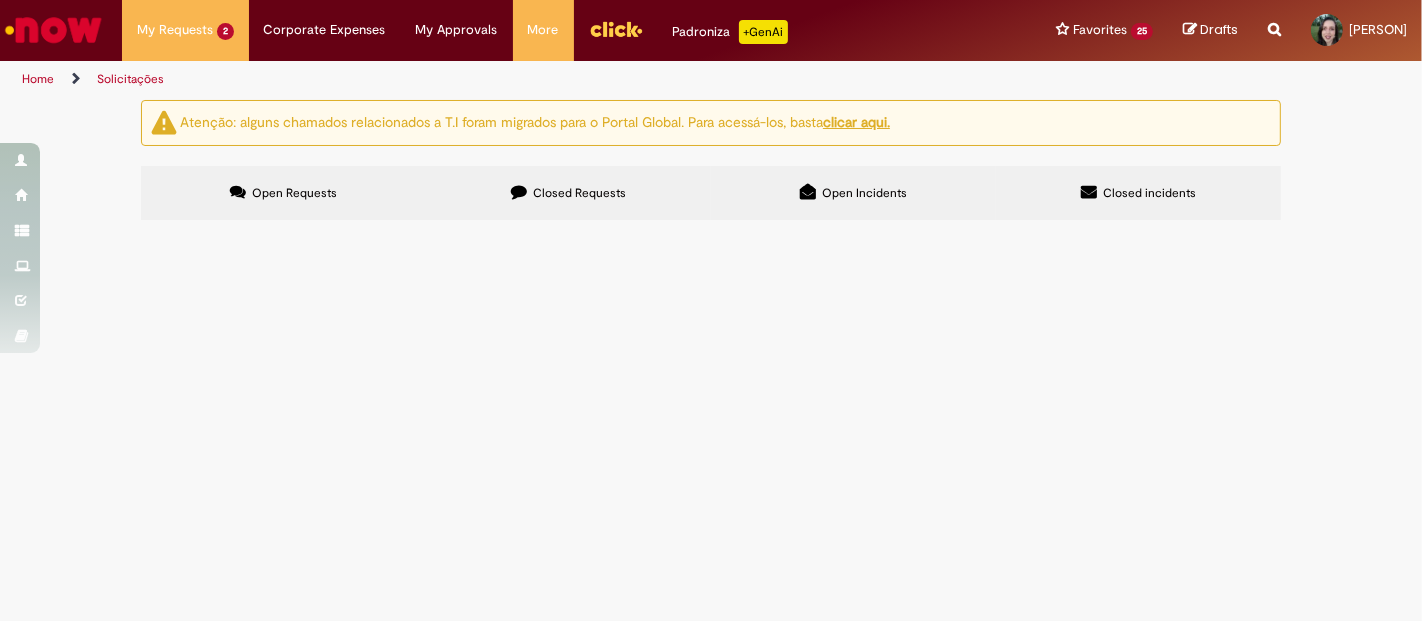click at bounding box center [519, 192] 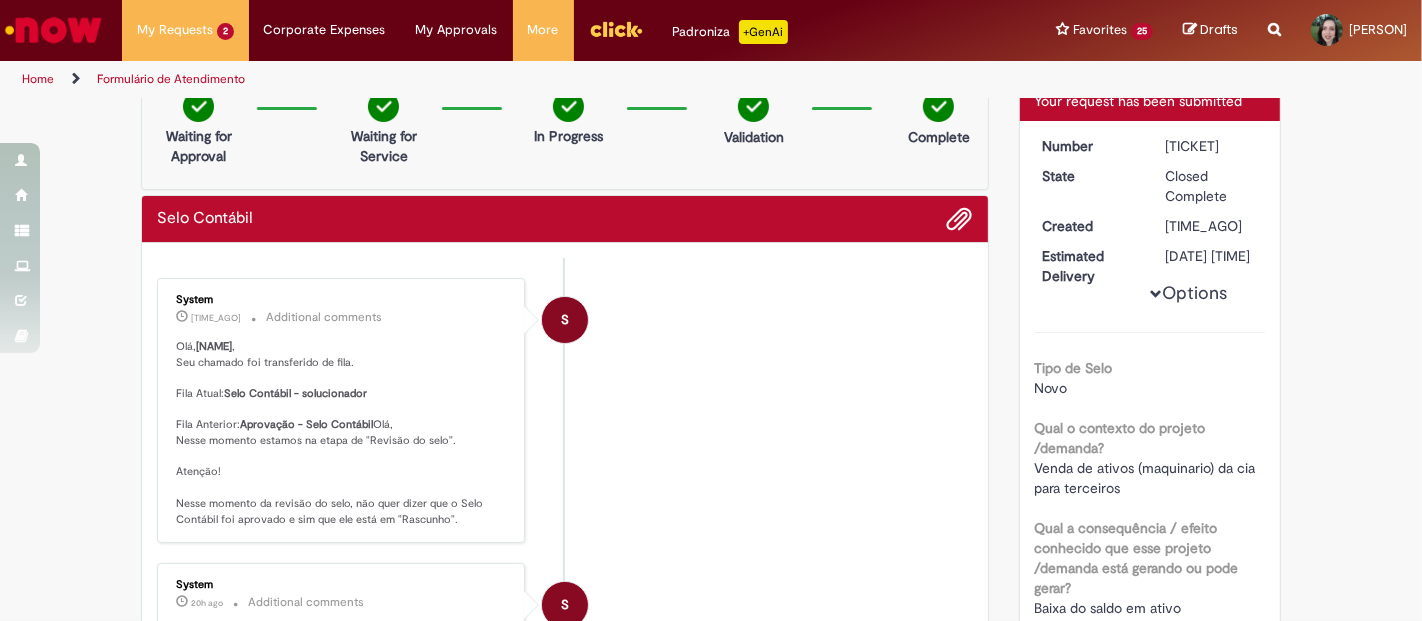 scroll, scrollTop: 3, scrollLeft: 0, axis: vertical 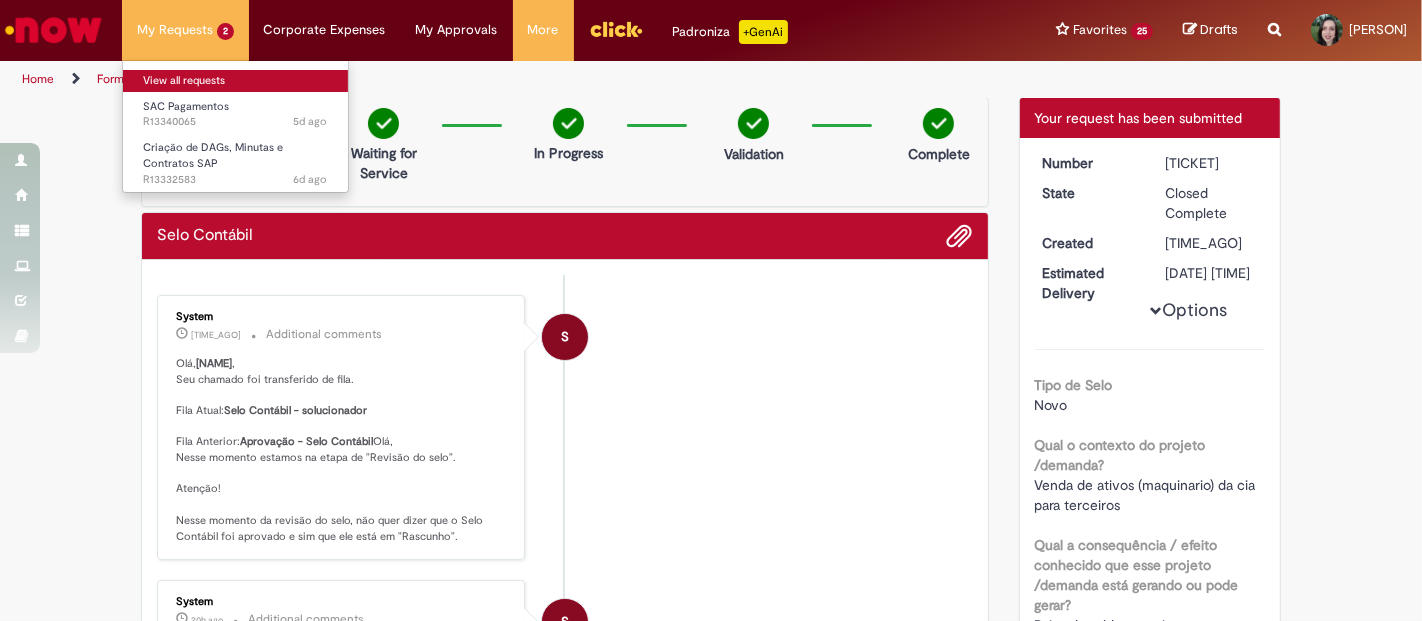 click on "View all requests" at bounding box center (235, 81) 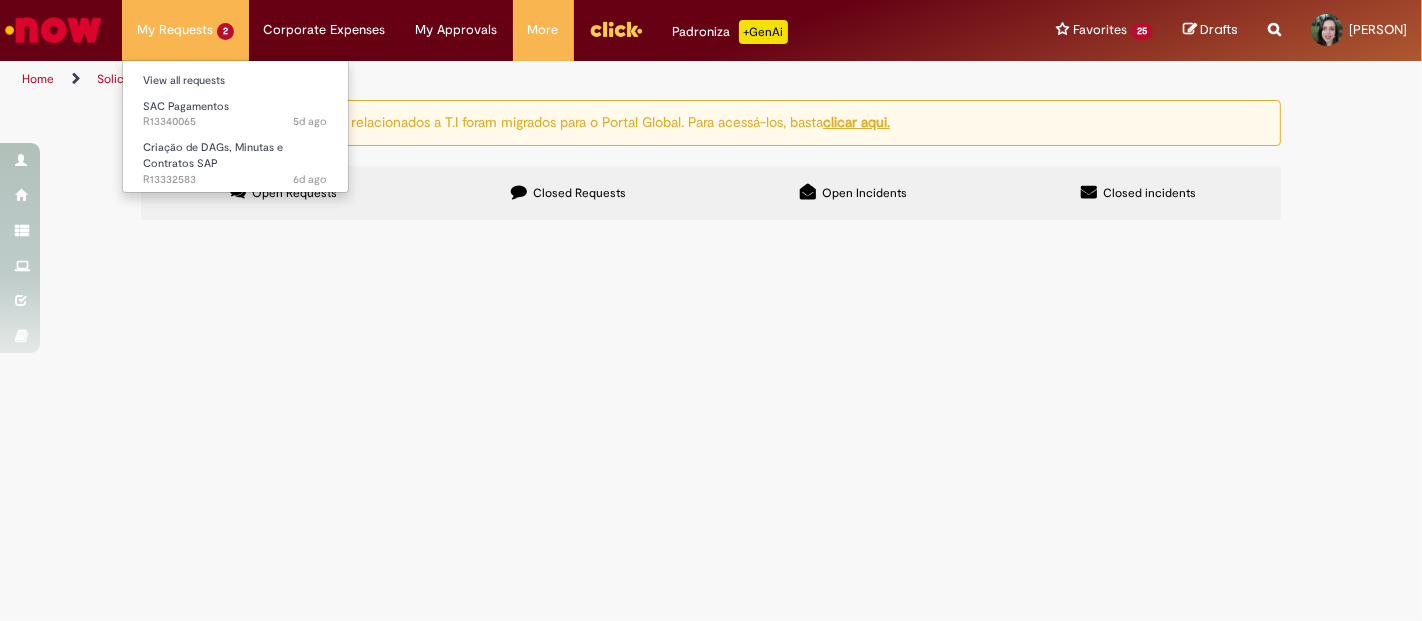 scroll, scrollTop: 0, scrollLeft: 0, axis: both 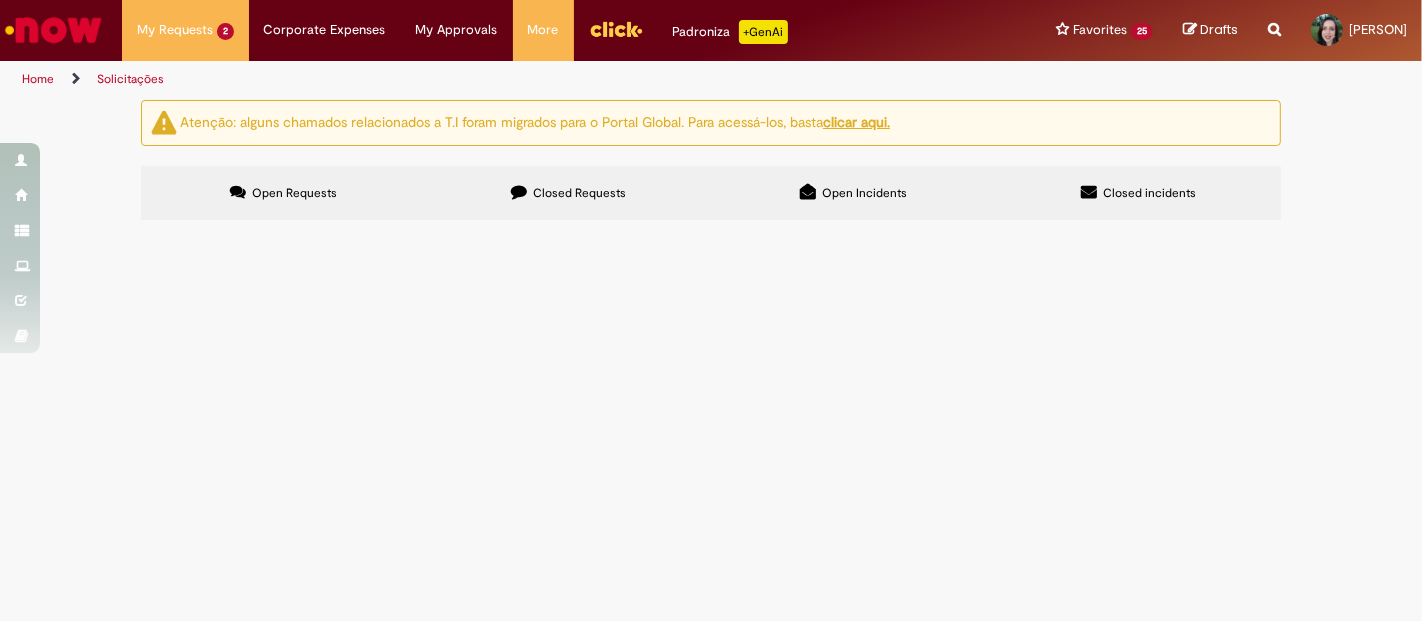 click on "Closed Requests" at bounding box center [579, 193] 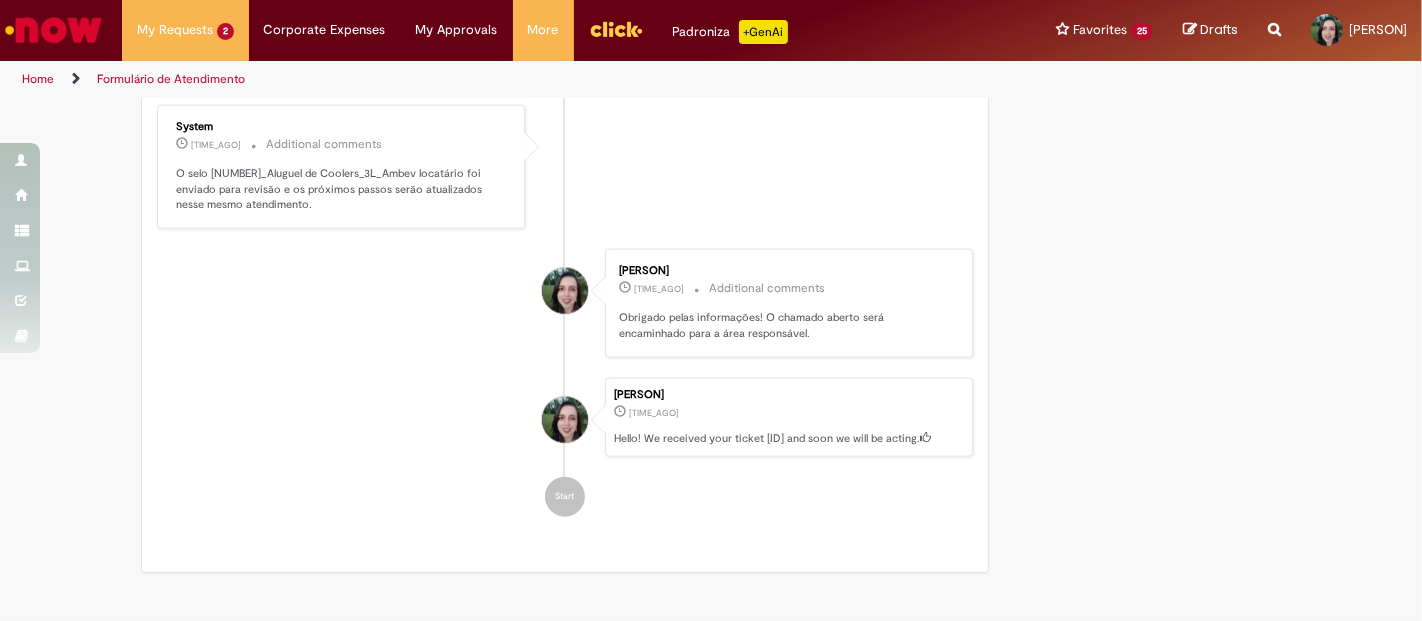 scroll, scrollTop: 0, scrollLeft: 0, axis: both 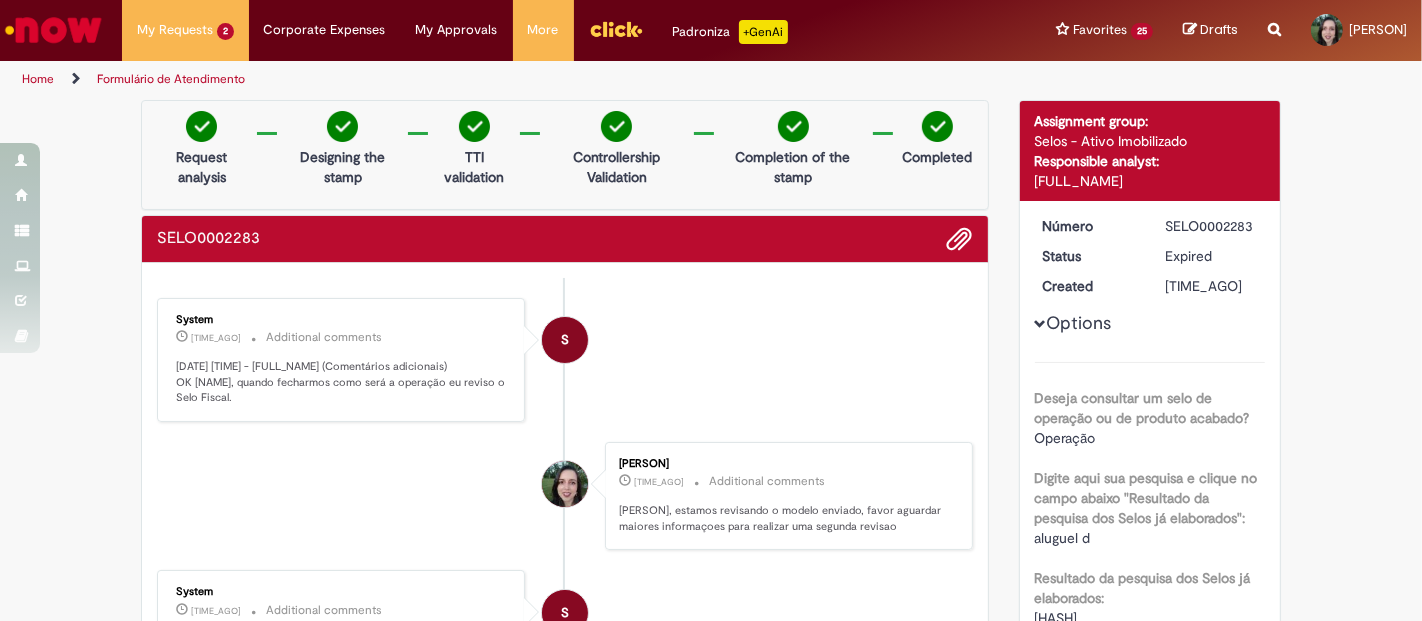 drag, startPoint x: 1152, startPoint y: 224, endPoint x: 1261, endPoint y: 221, distance: 109.041275 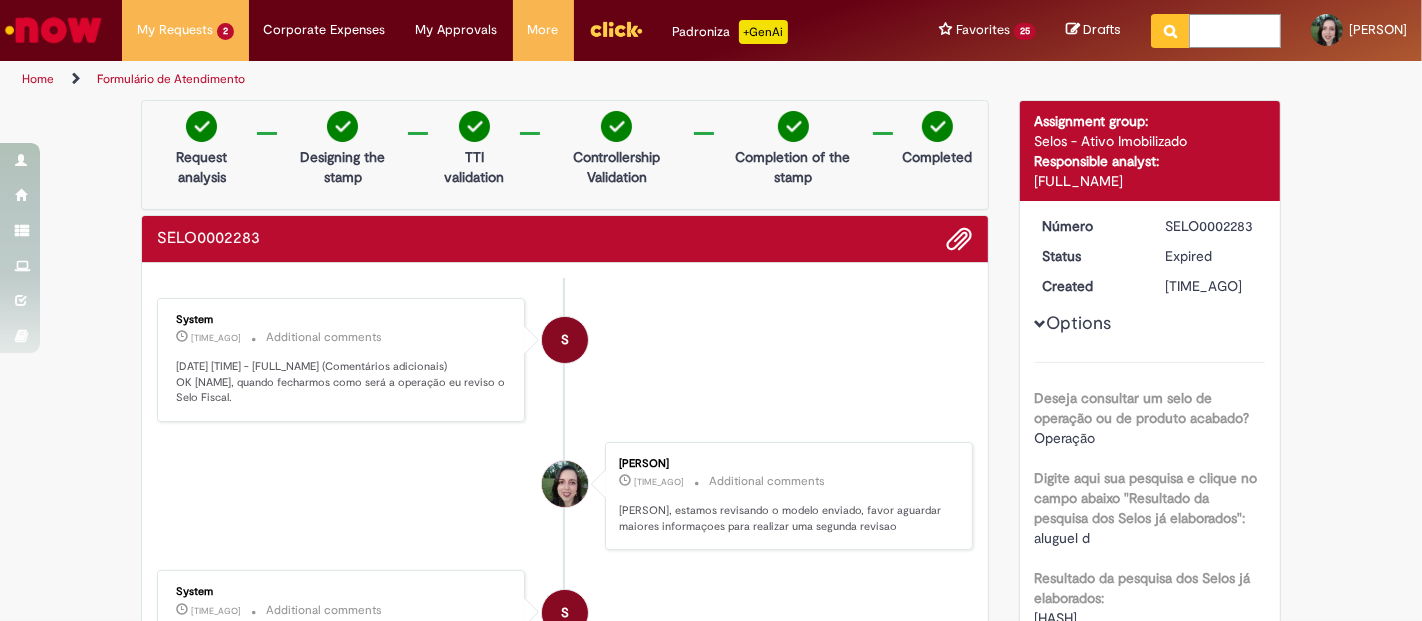 click at bounding box center [1235, 31] 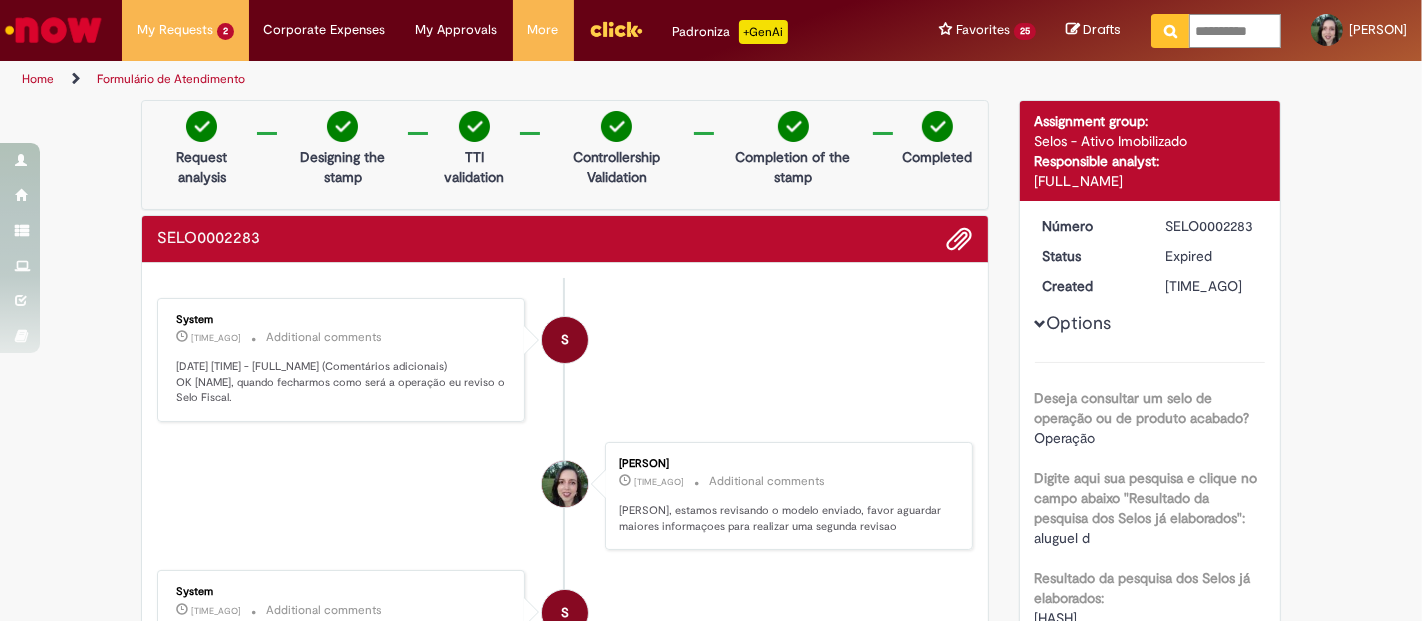 type on "**********" 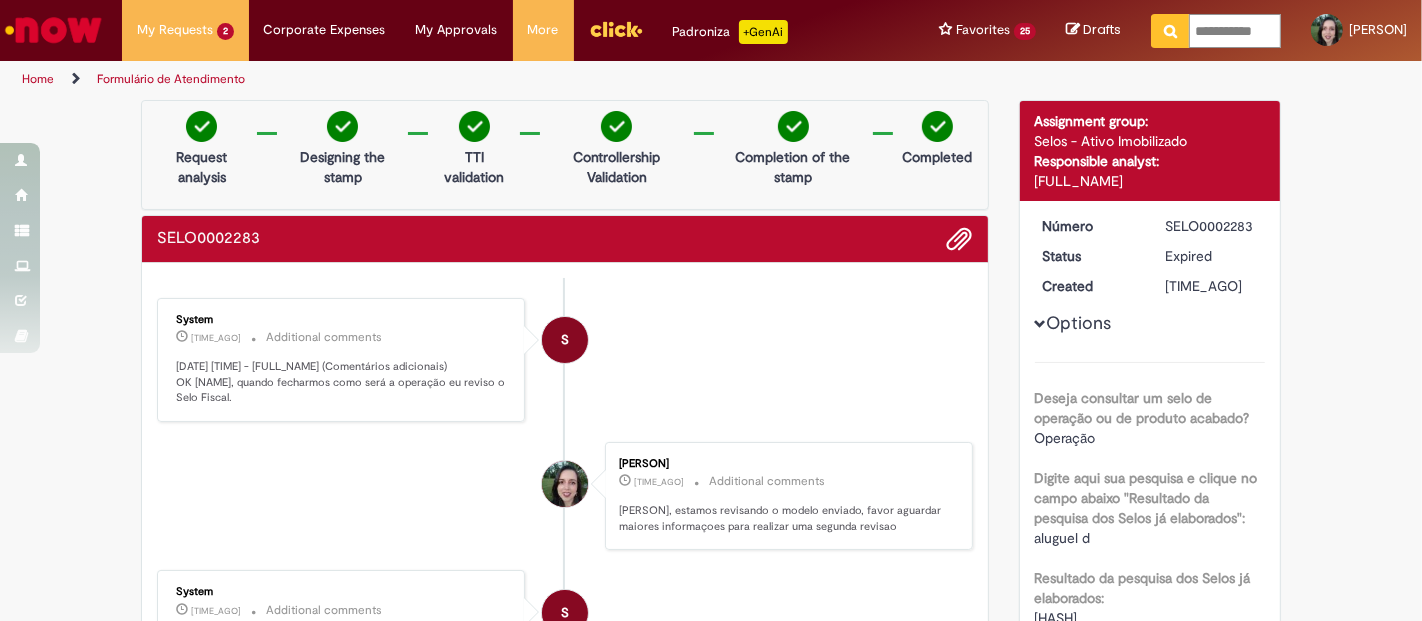 click at bounding box center [1170, 31] 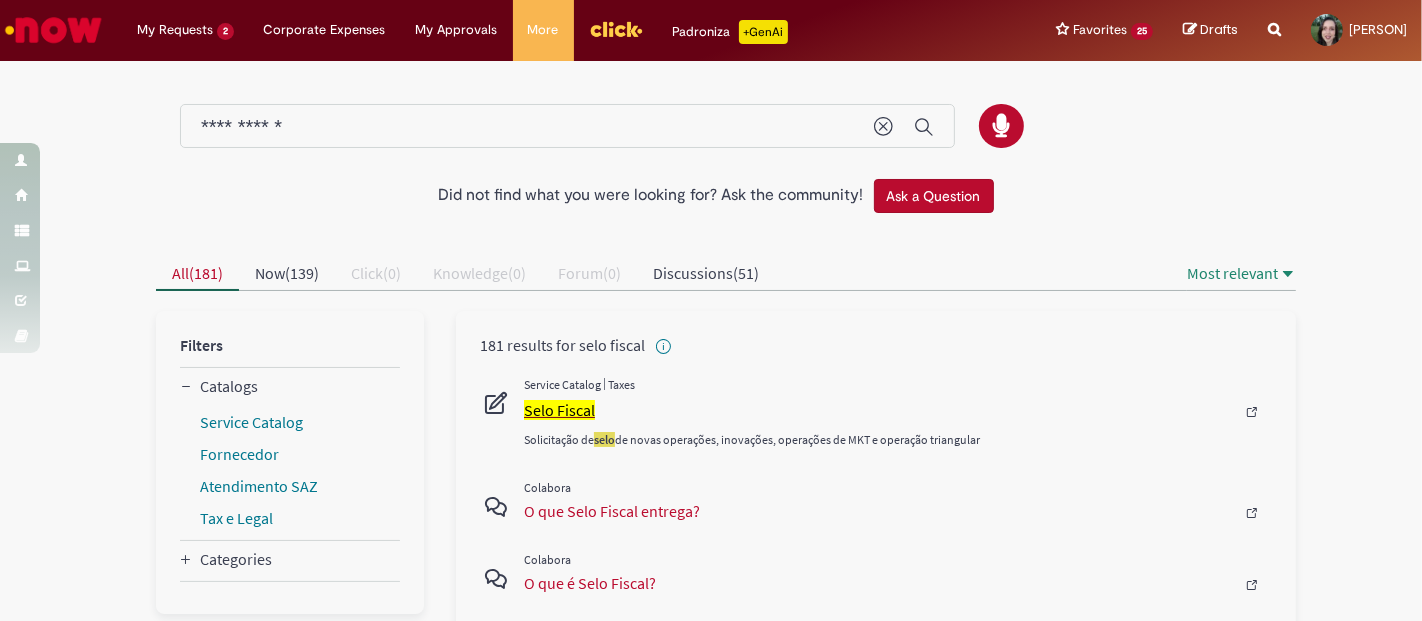 click on "Selo Fiscal" at bounding box center [559, 410] 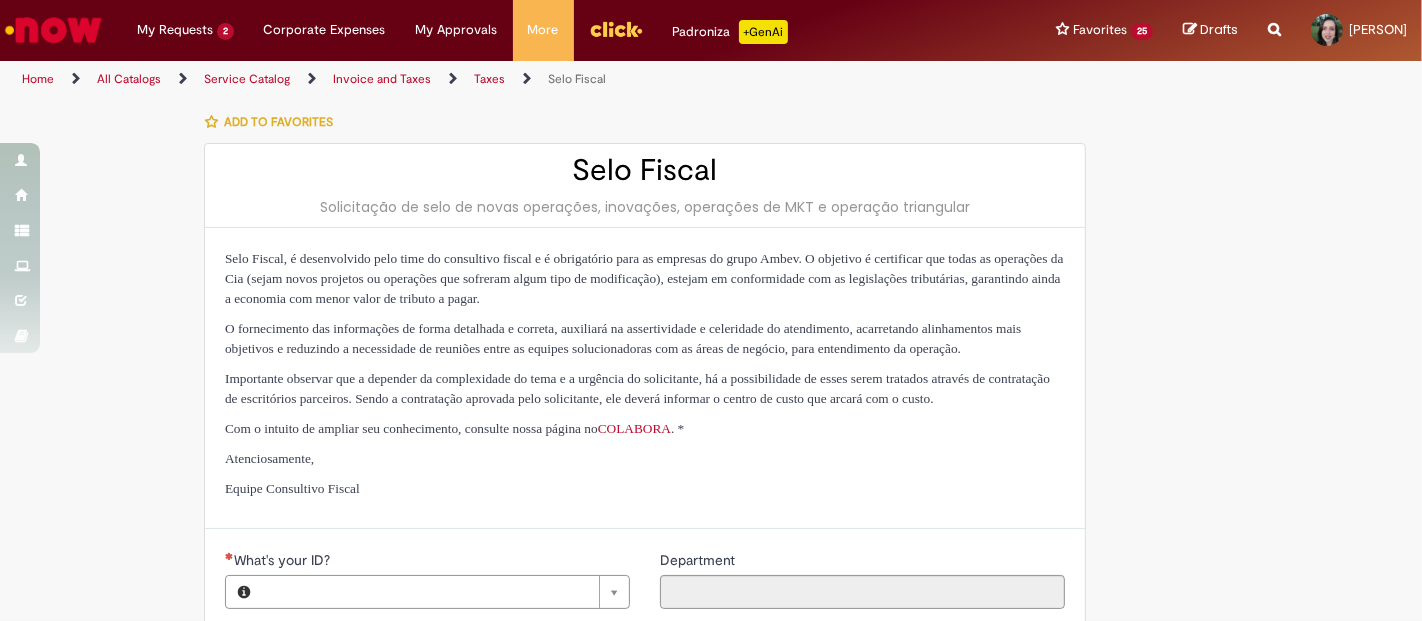 type on "********" 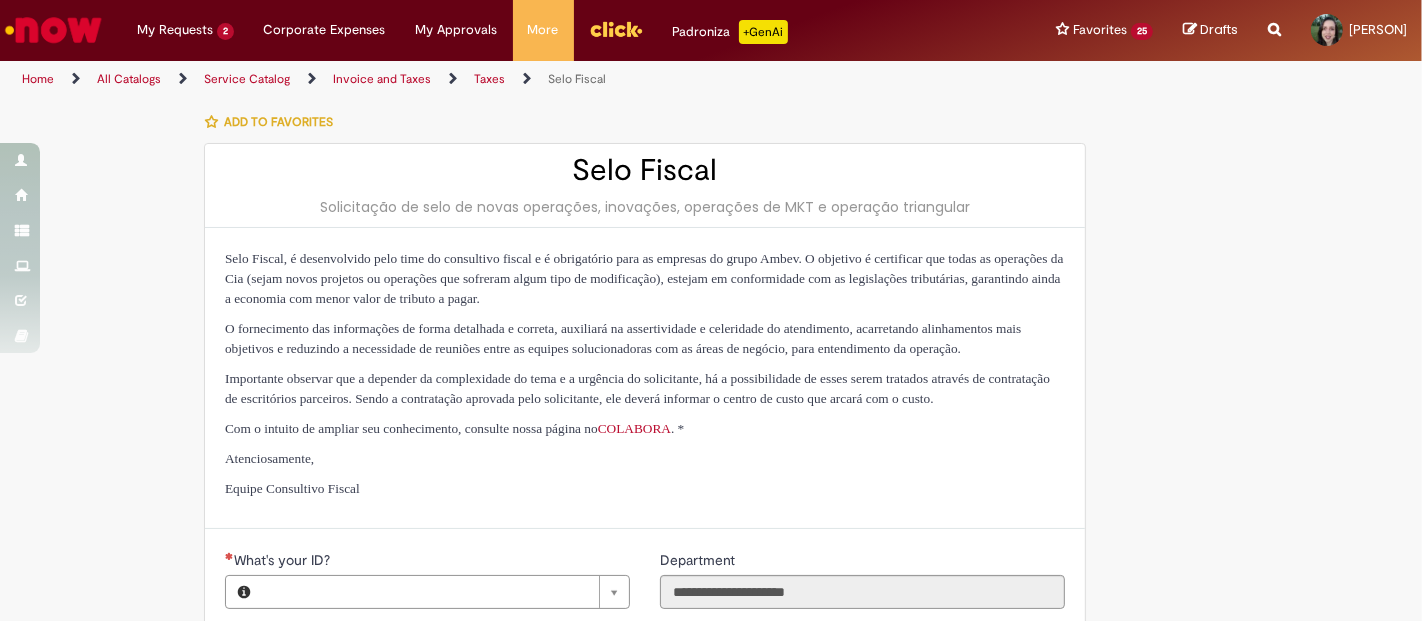 type on "**********" 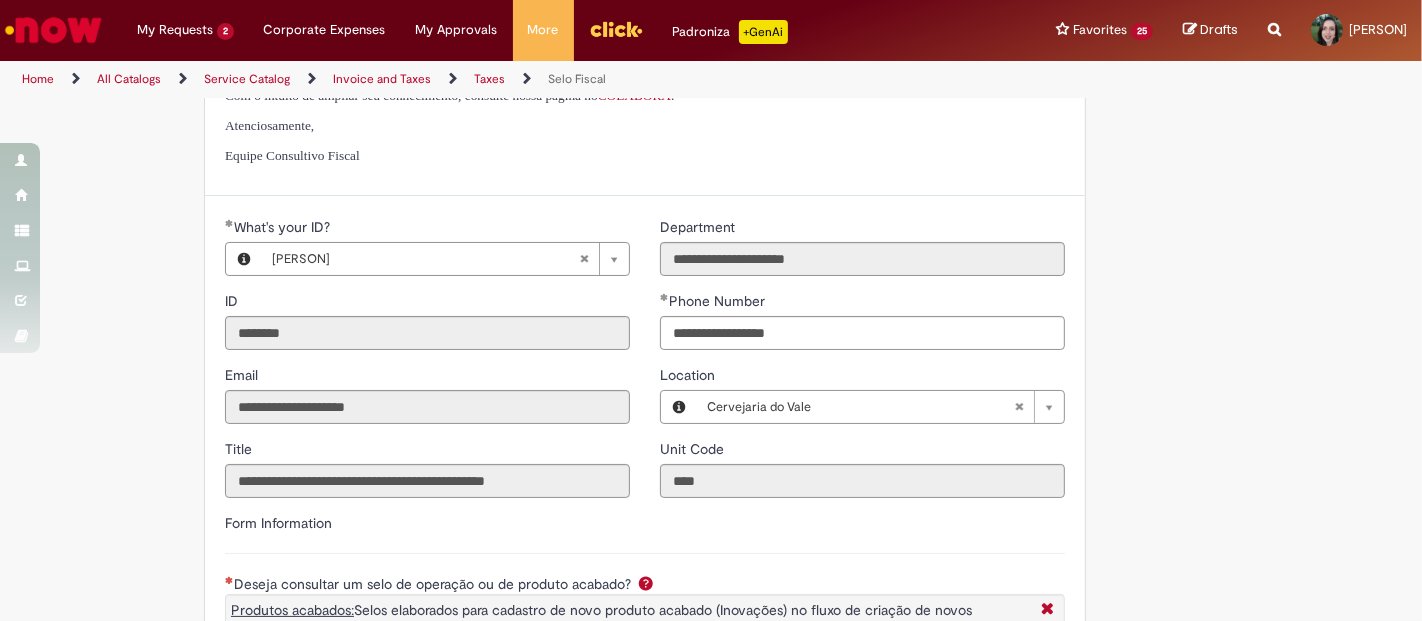 type on "**********" 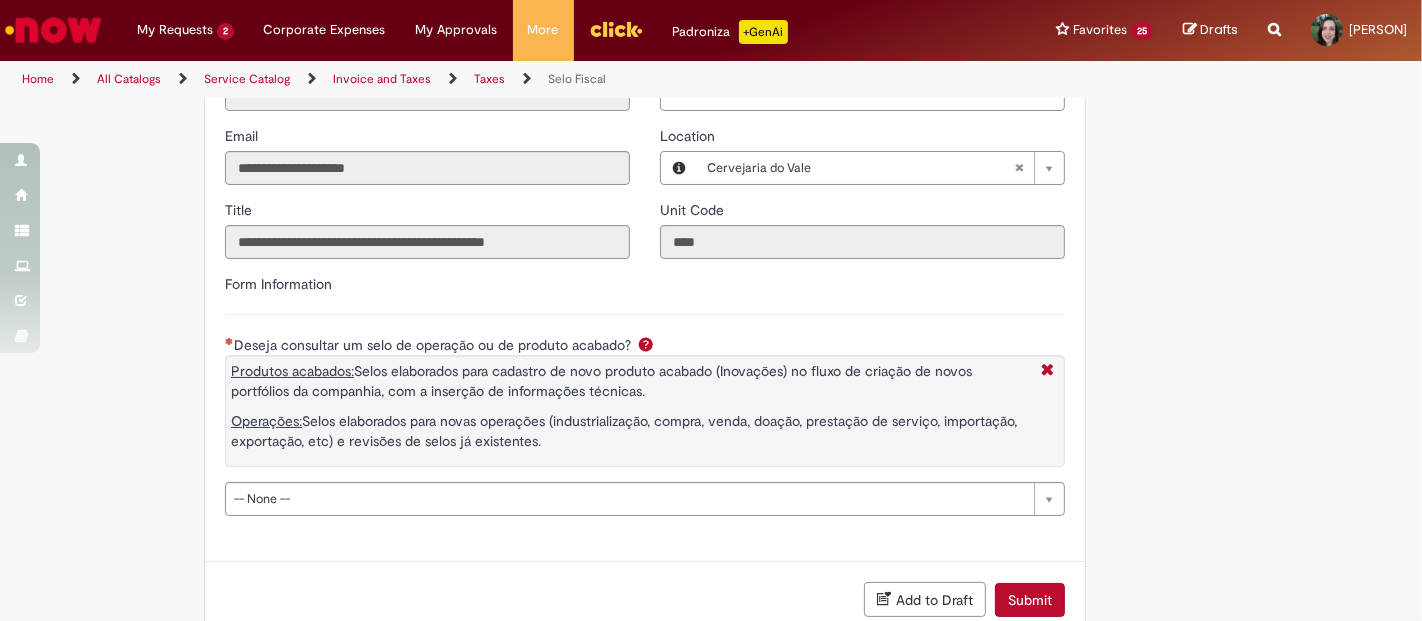scroll, scrollTop: 666, scrollLeft: 0, axis: vertical 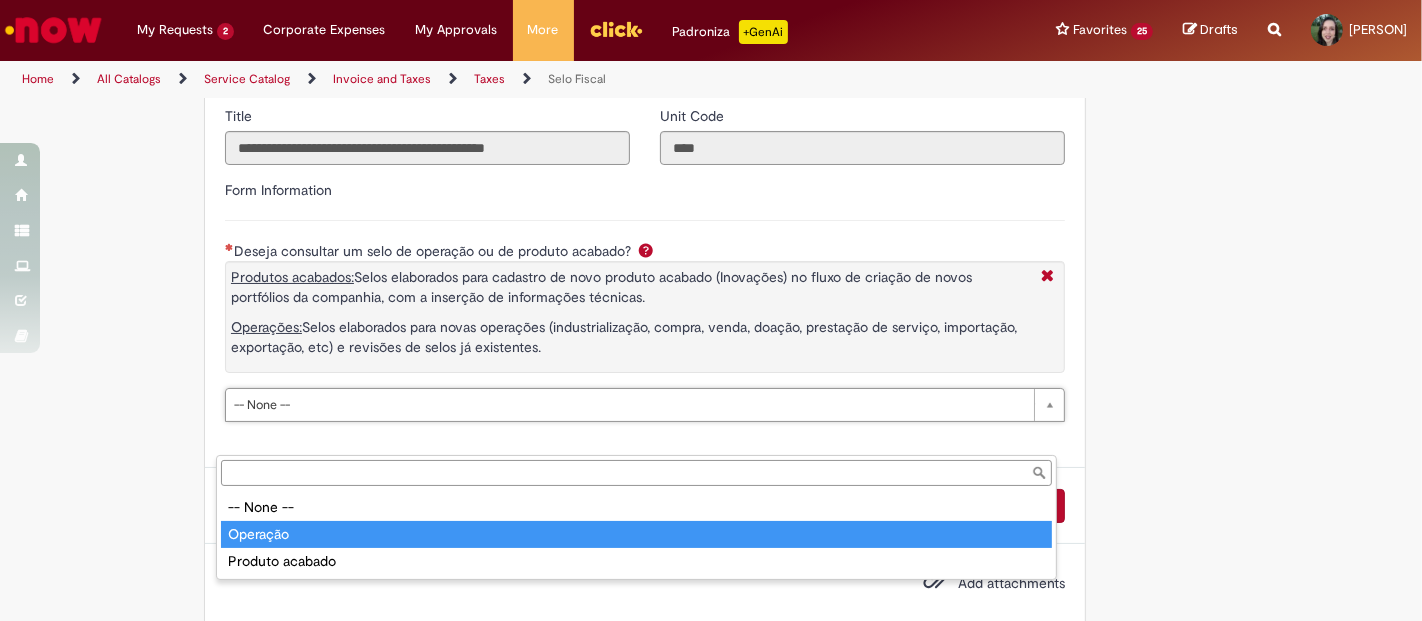 type on "********" 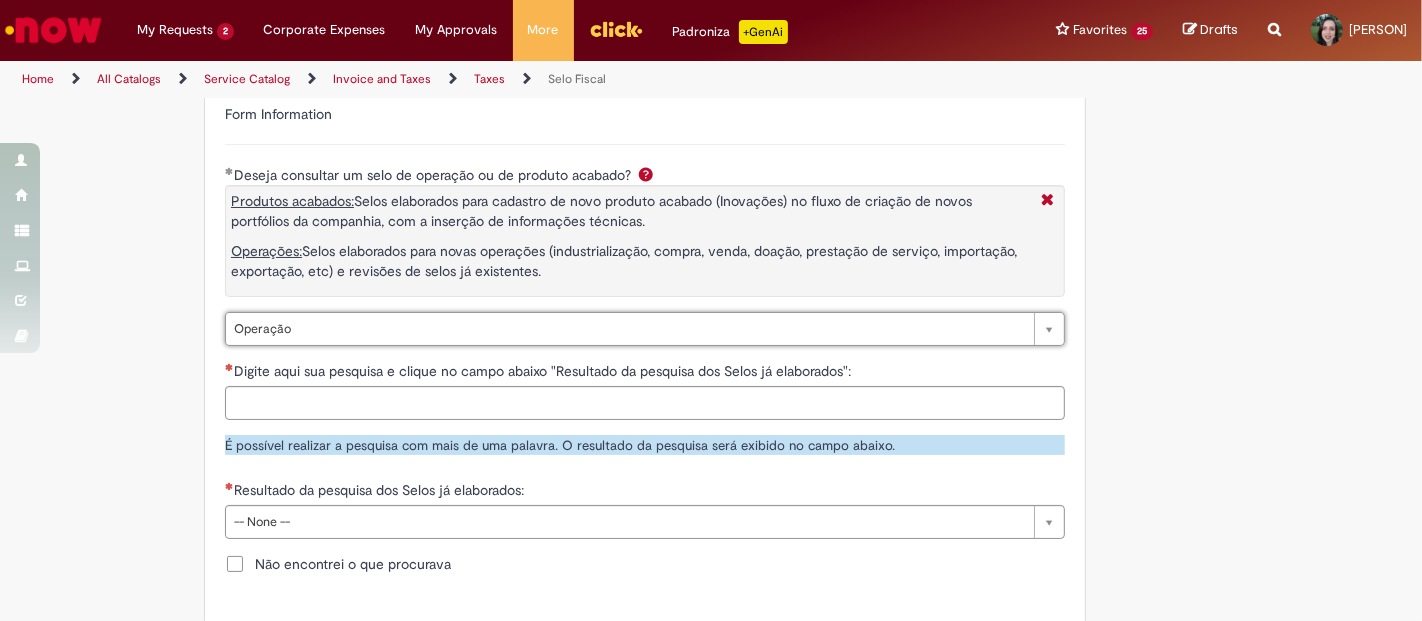 scroll, scrollTop: 777, scrollLeft: 0, axis: vertical 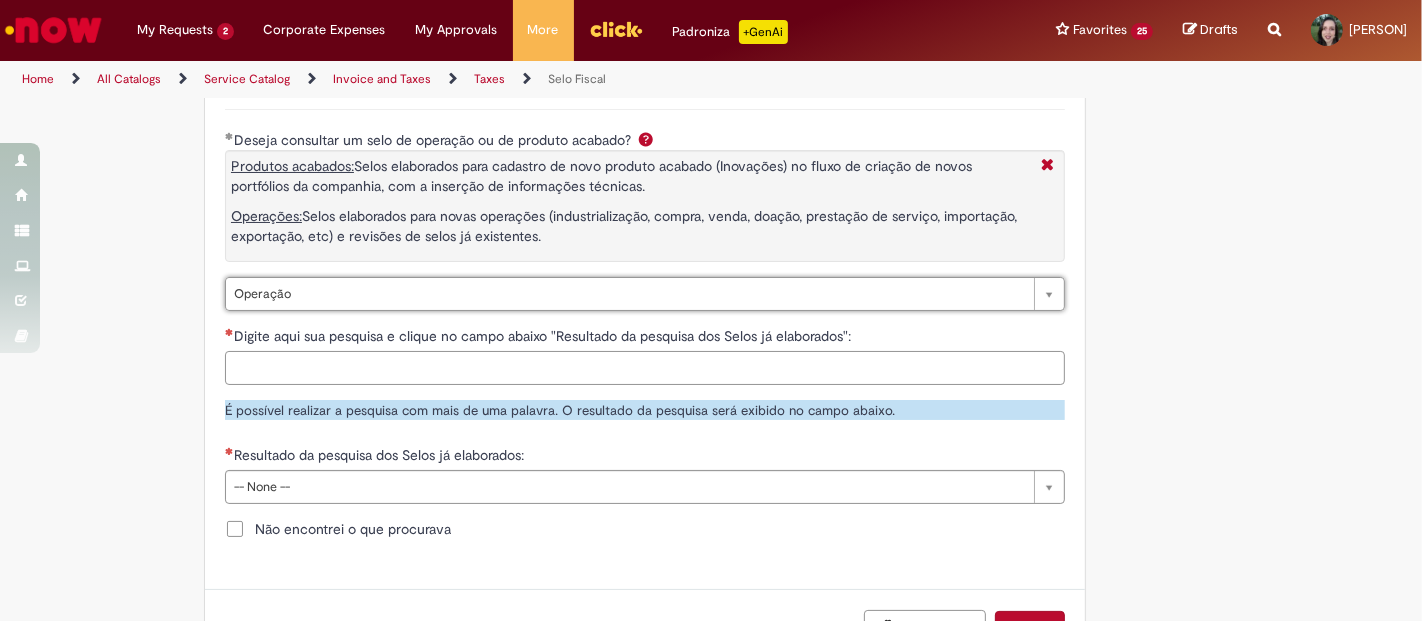 click on "Digite aqui sua pesquisa e clique no campo abaixo "Resultado da pesquisa dos Selos já elaborados":" at bounding box center [645, 368] 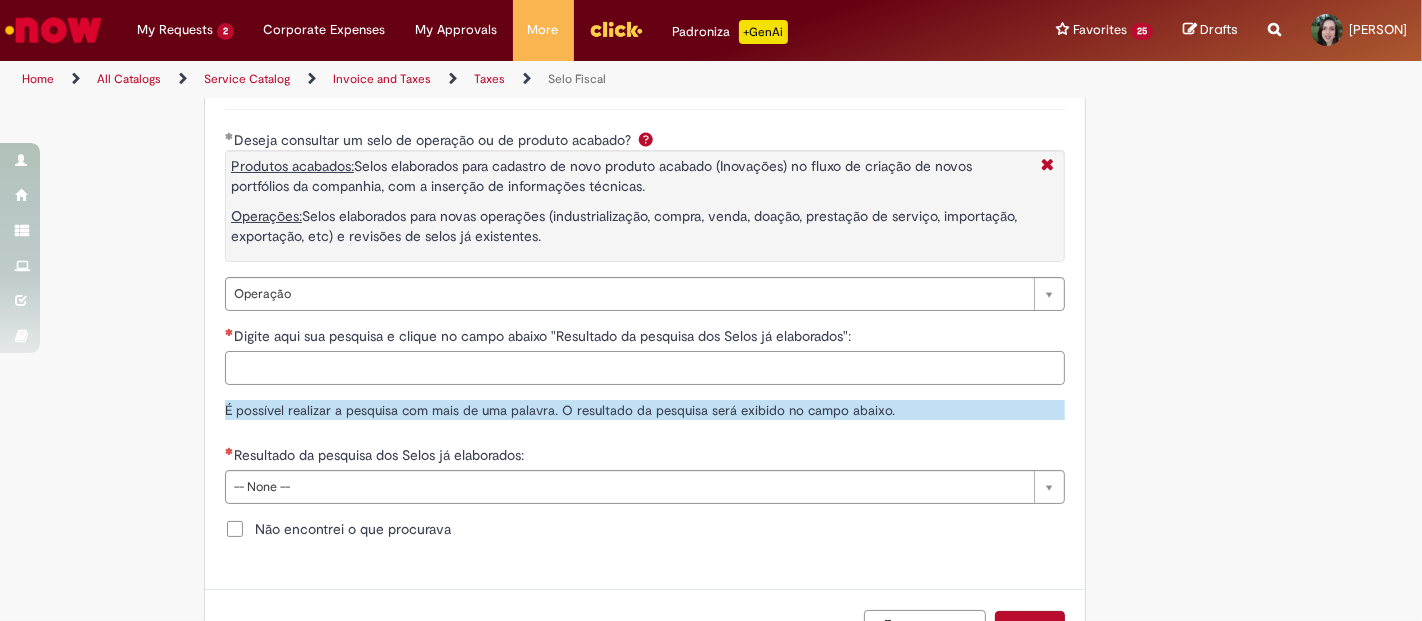 paste on "**********" 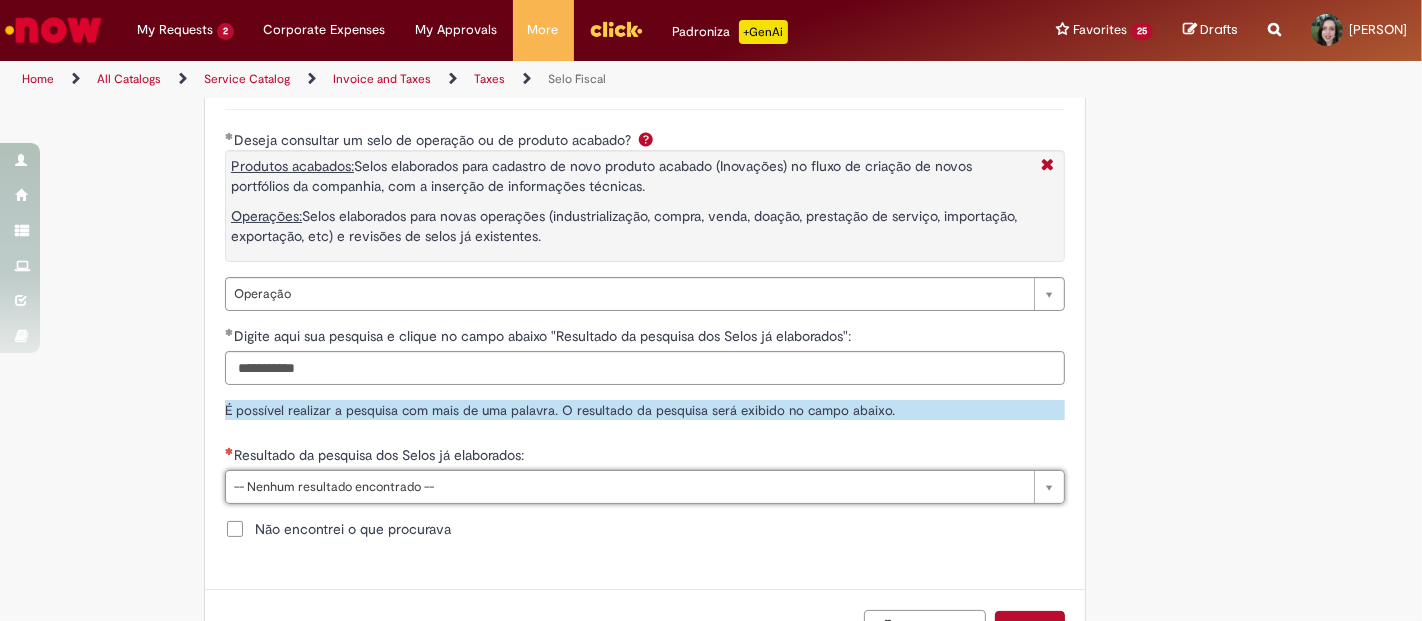 drag, startPoint x: 367, startPoint y: 405, endPoint x: 128, endPoint y: 378, distance: 240.52026 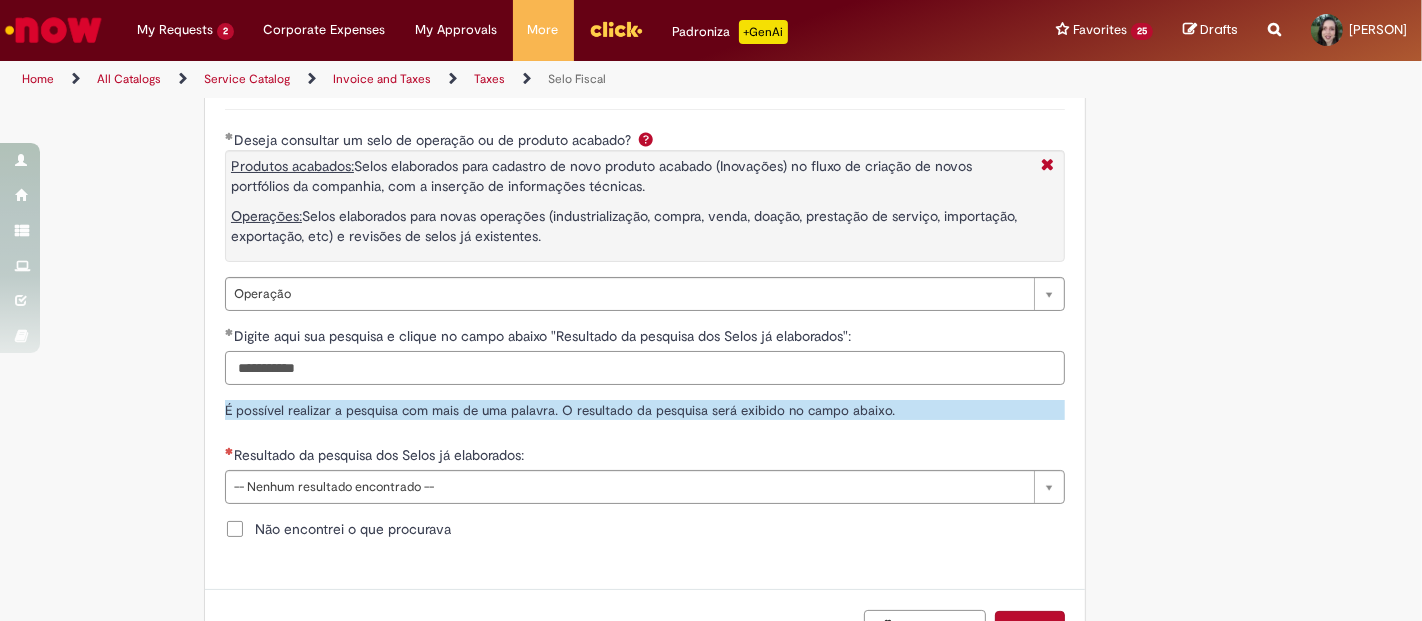 drag, startPoint x: 342, startPoint y: 407, endPoint x: 115, endPoint y: 374, distance: 229.38614 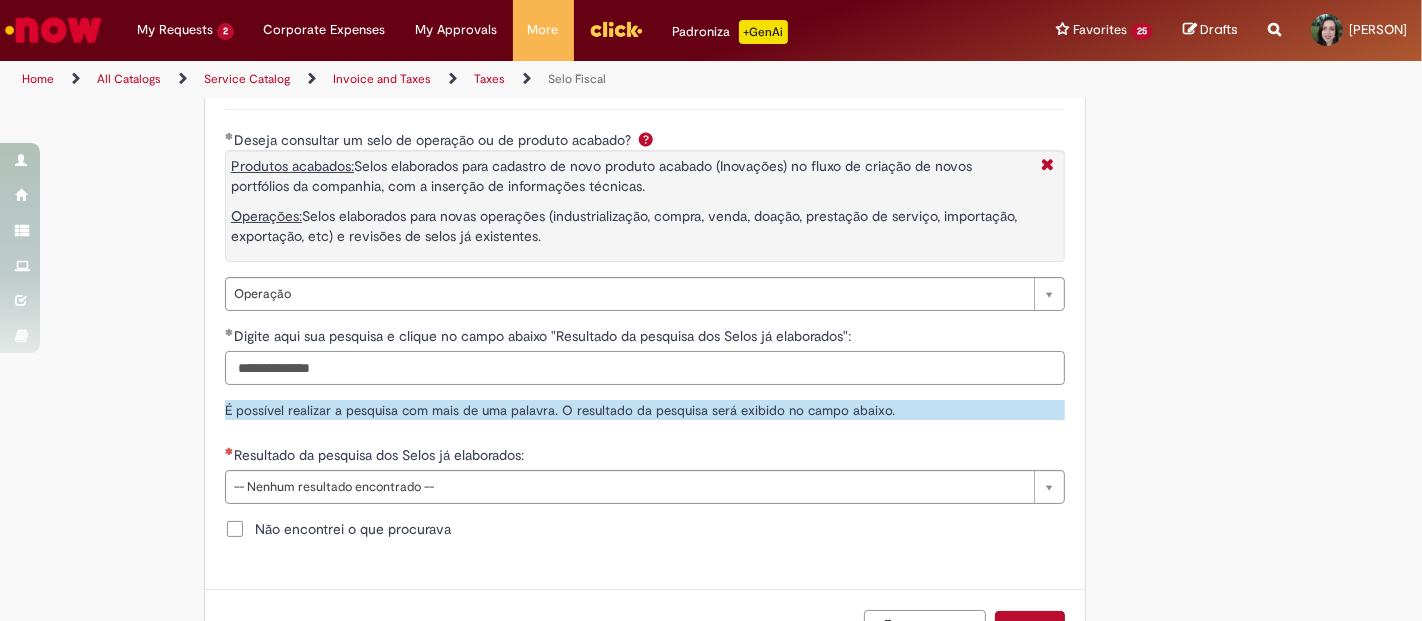 type on "**********" 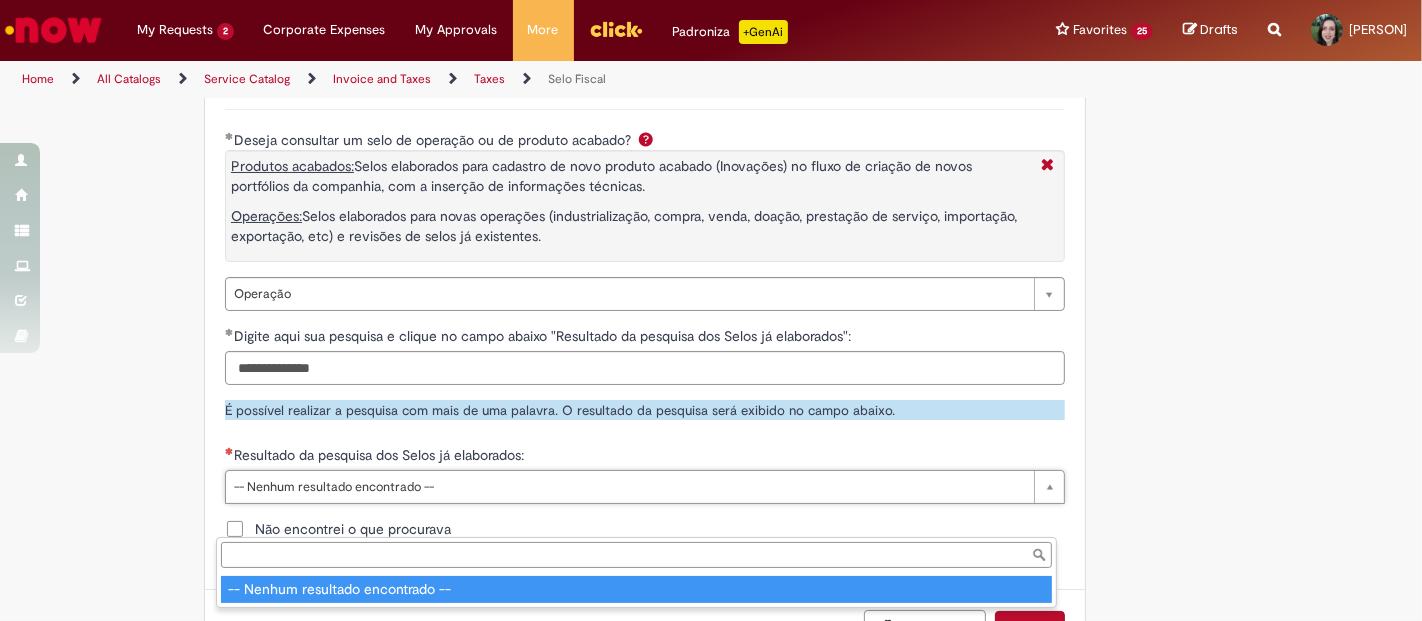 type on "**********" 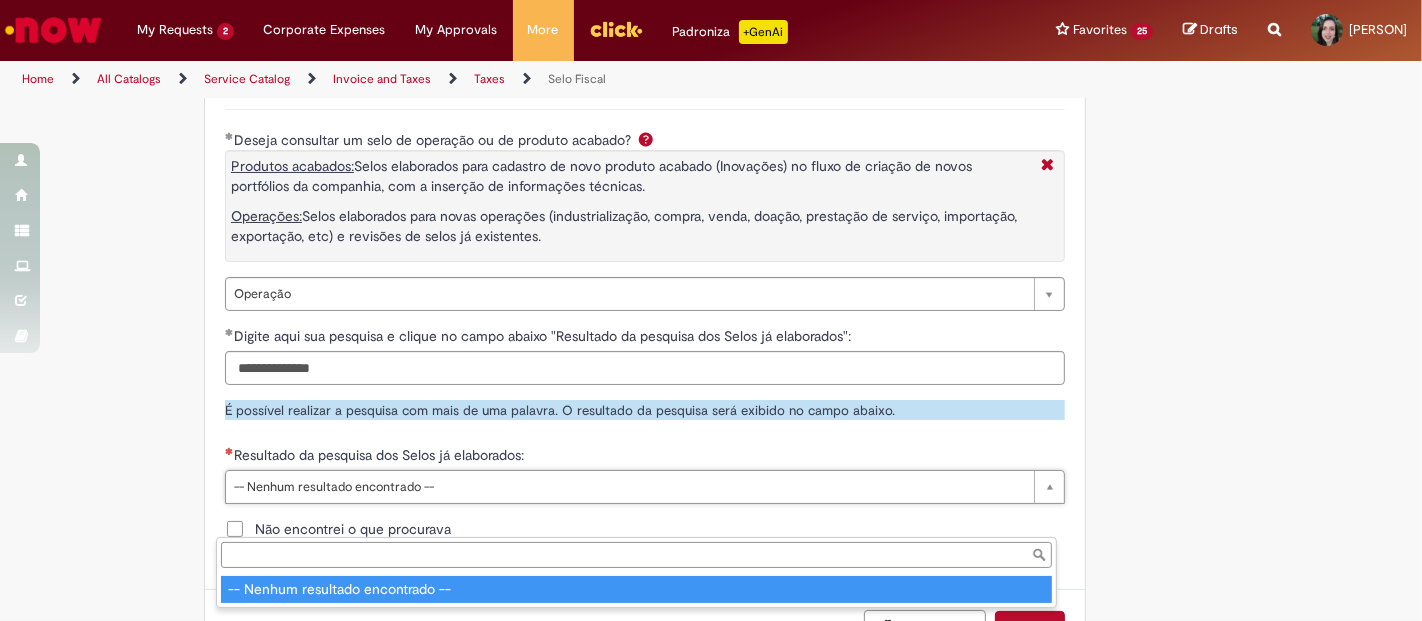 select on "**********" 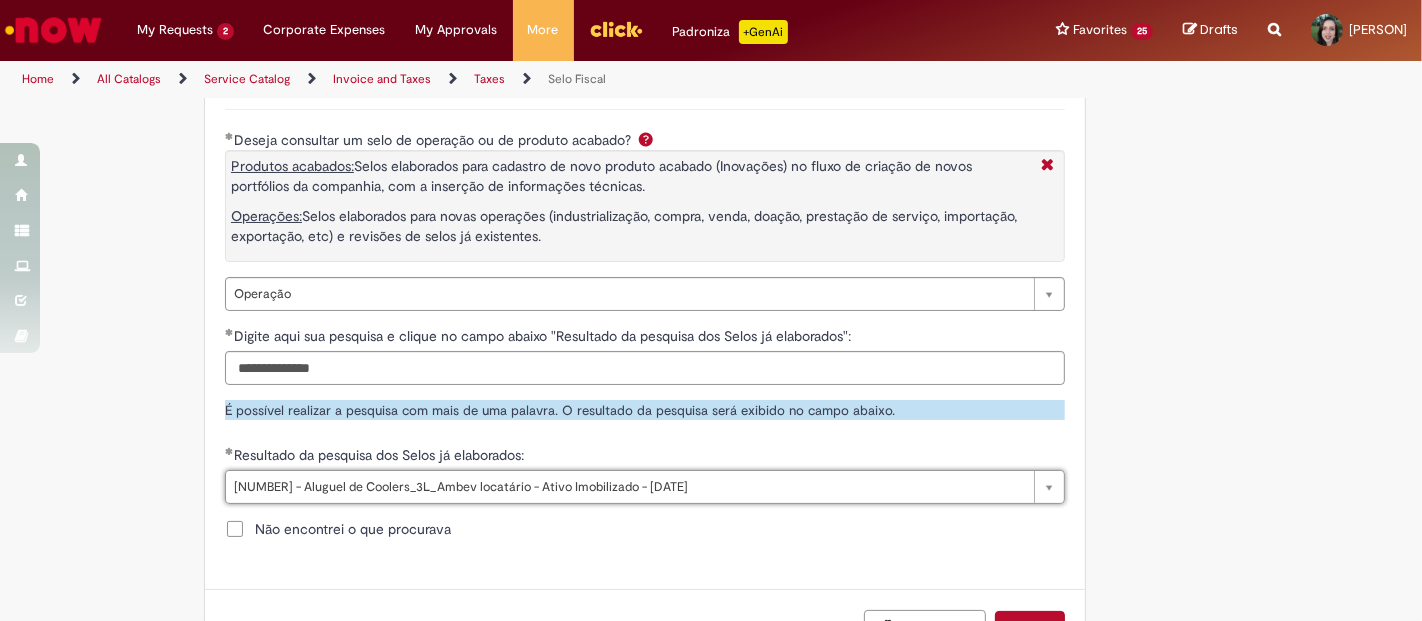 scroll, scrollTop: 0, scrollLeft: 563, axis: horizontal 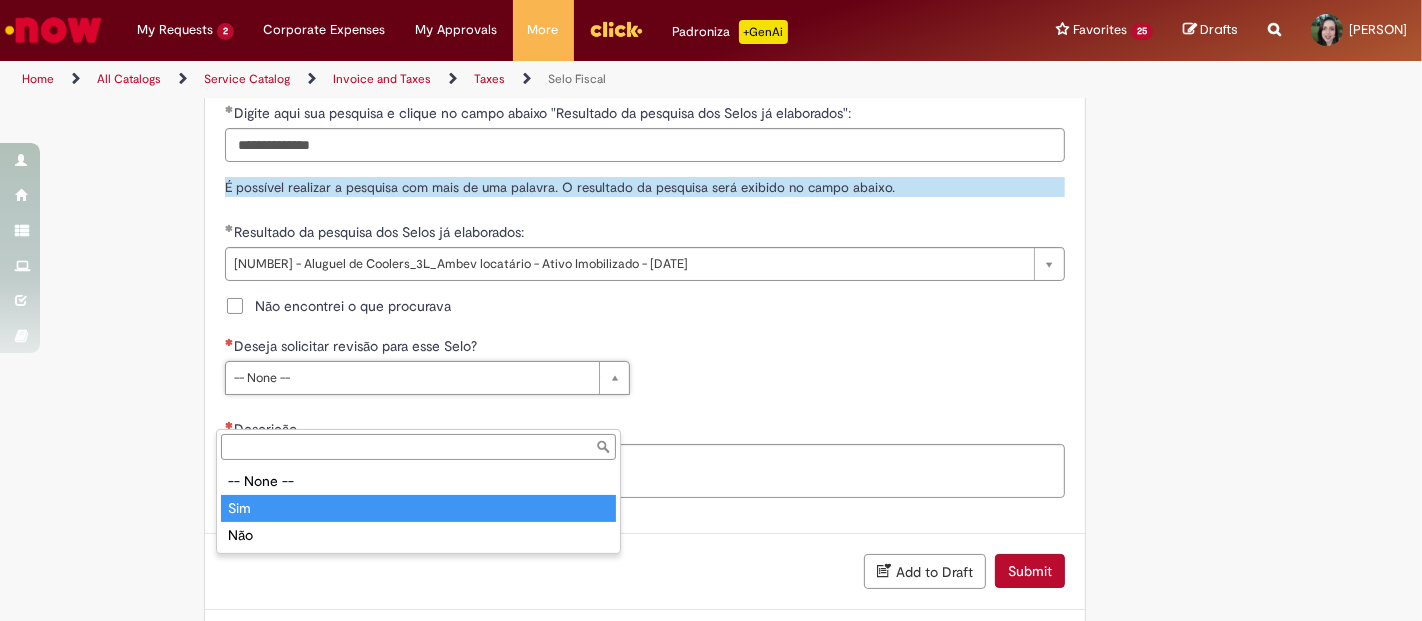 type on "***" 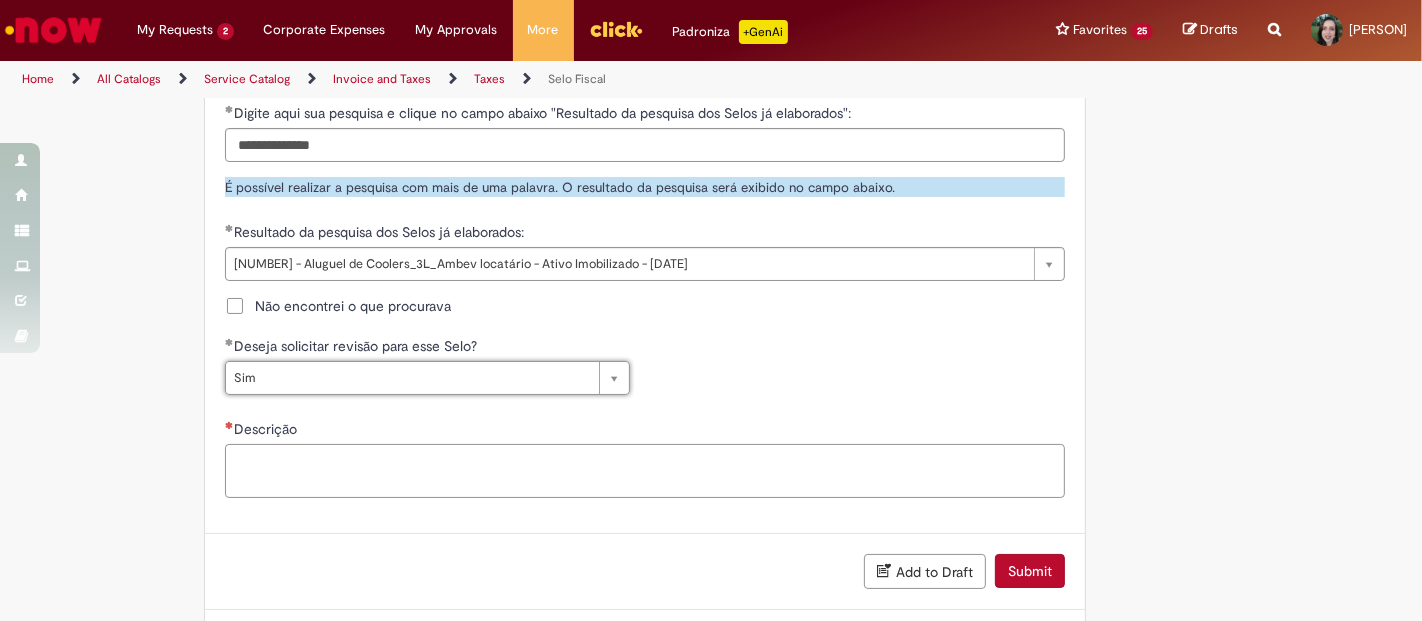 click on "Descrição" at bounding box center (645, 470) 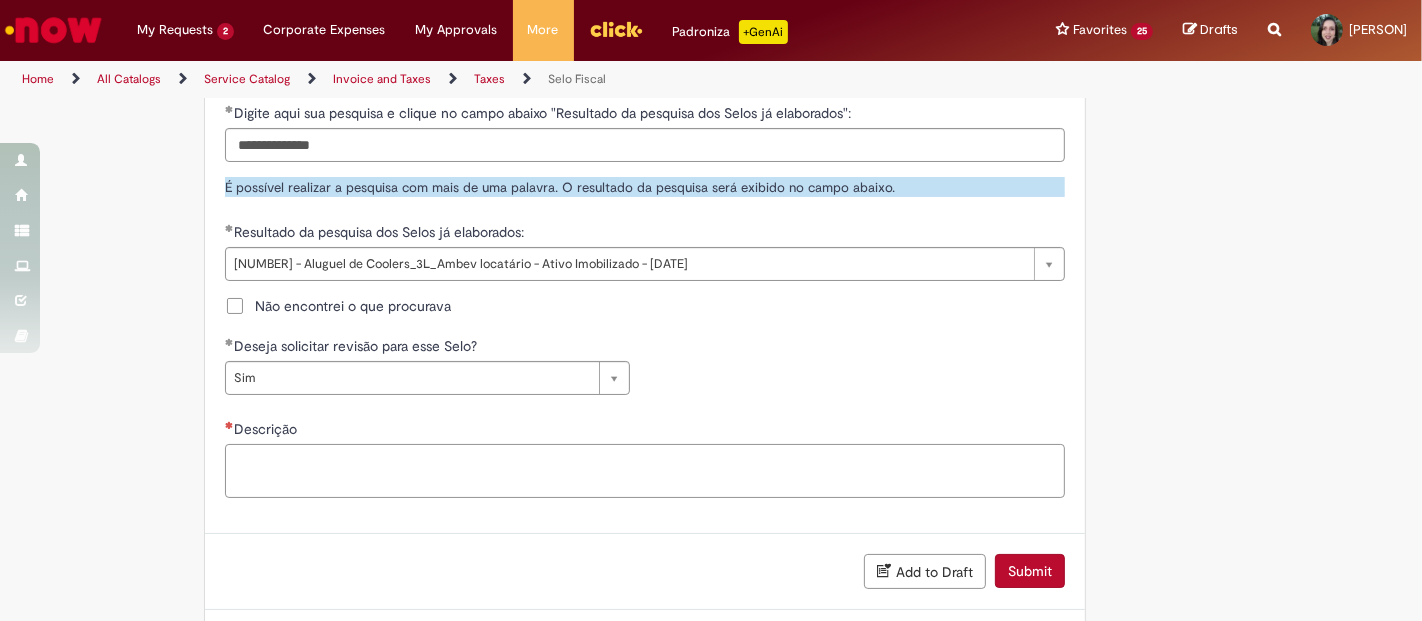 paste on "**********" 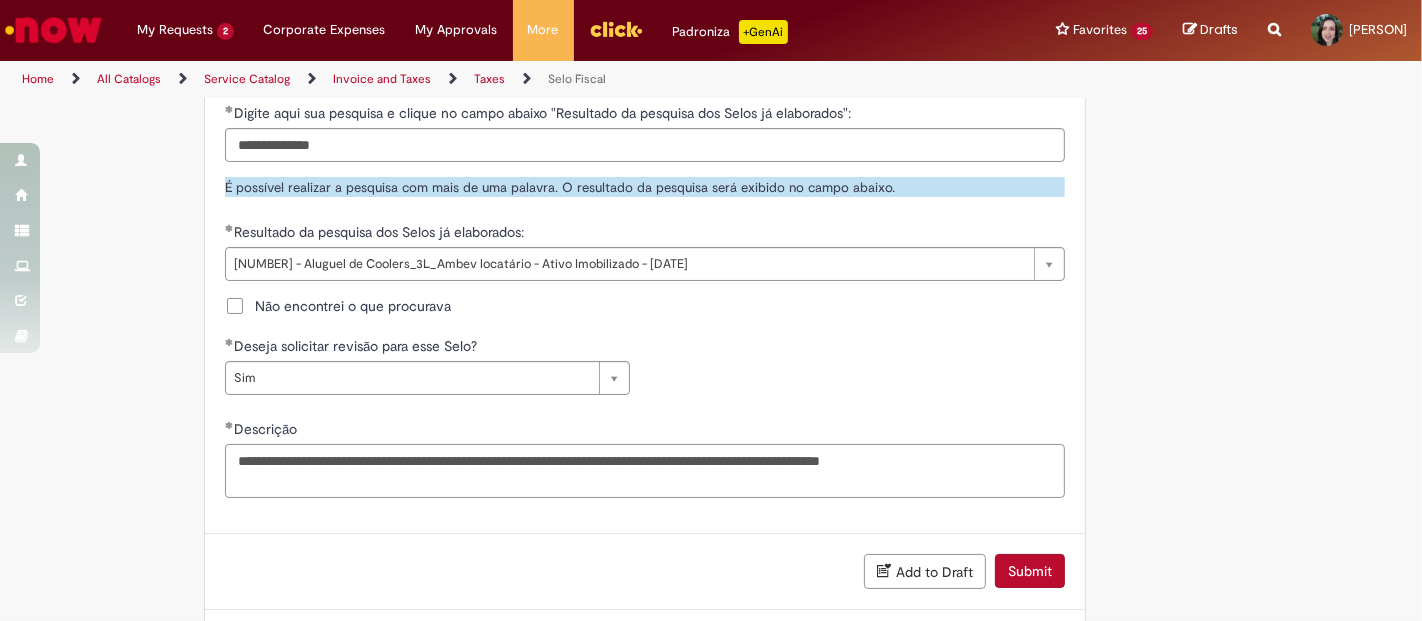 type on "**********" 